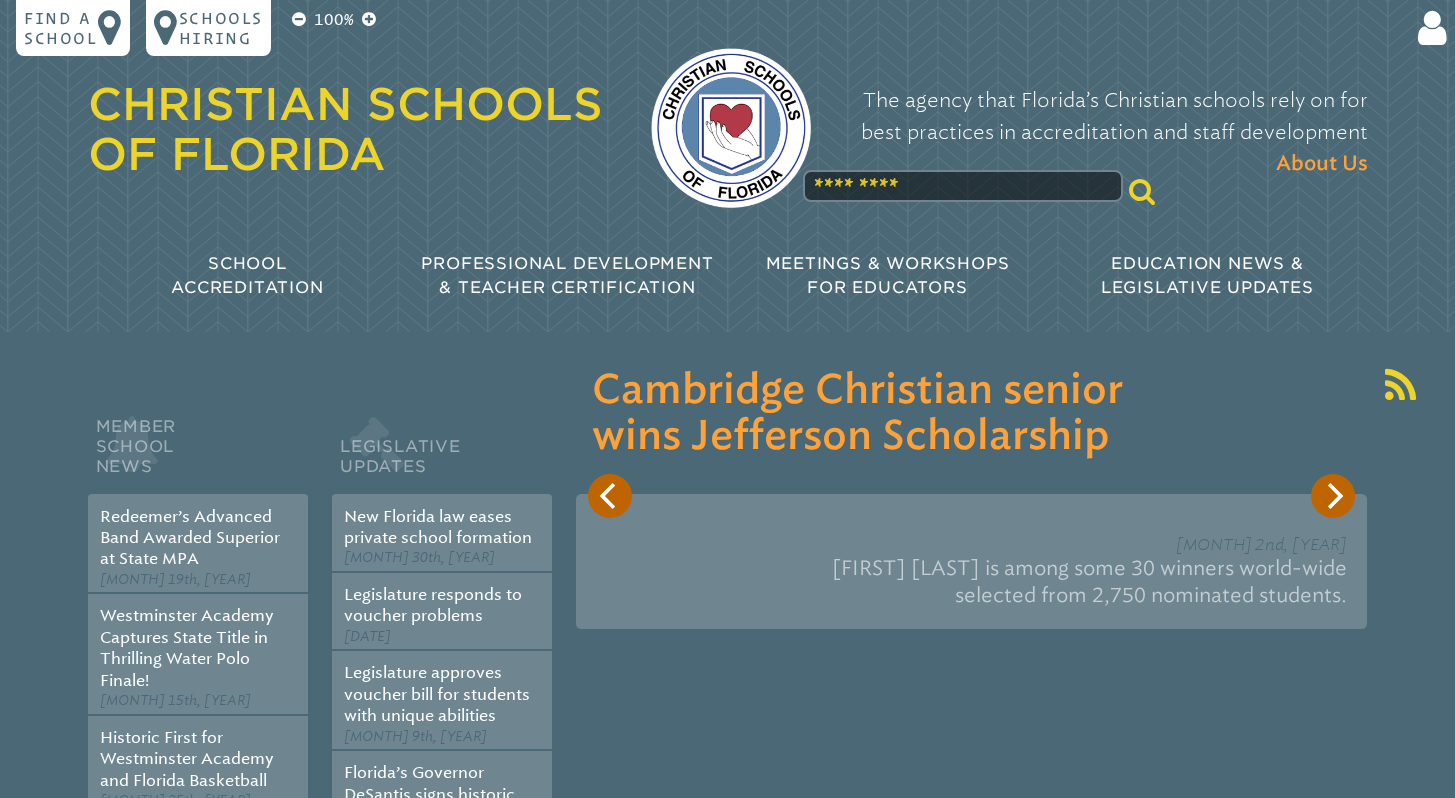 scroll, scrollTop: 0, scrollLeft: 0, axis: both 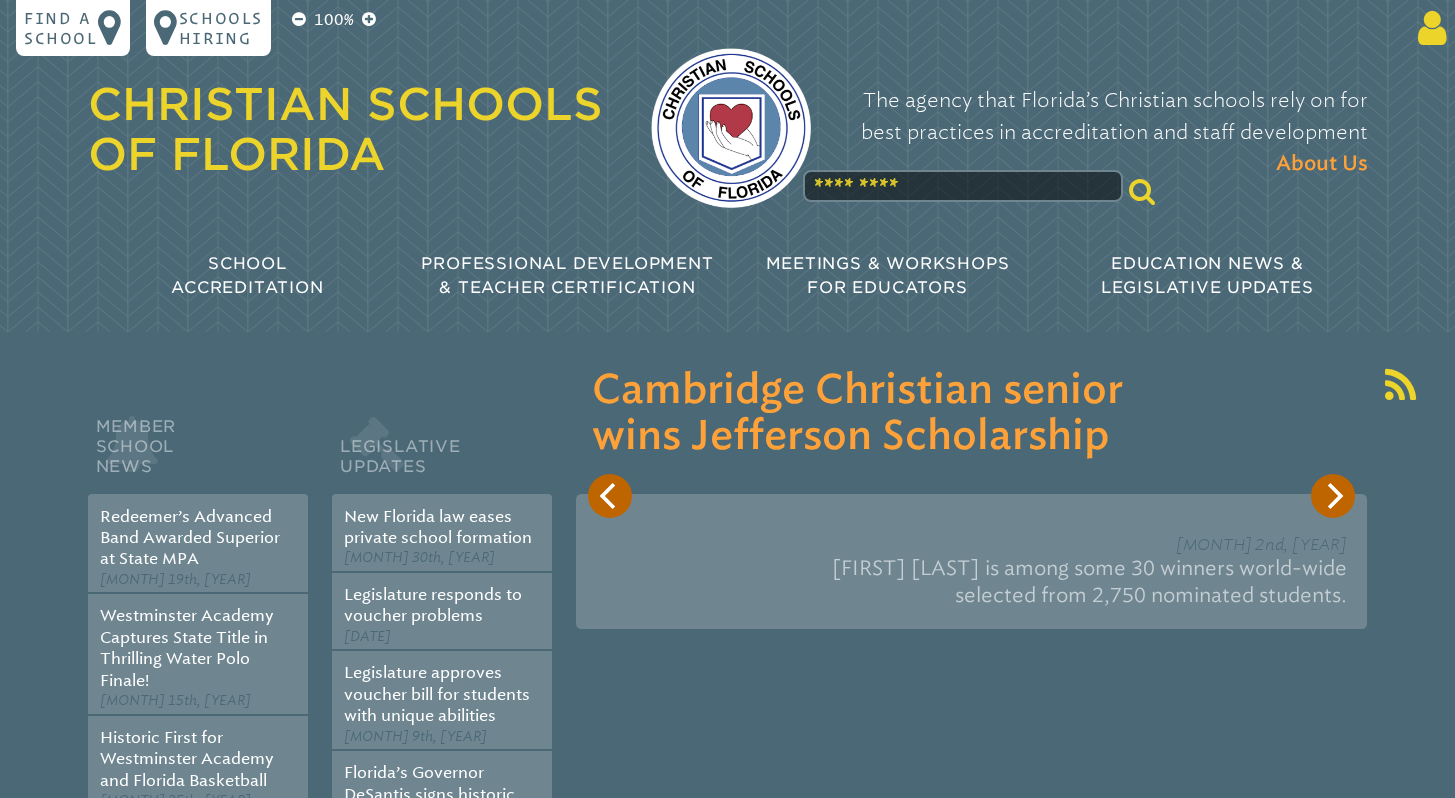 click at bounding box center (1428, 28) 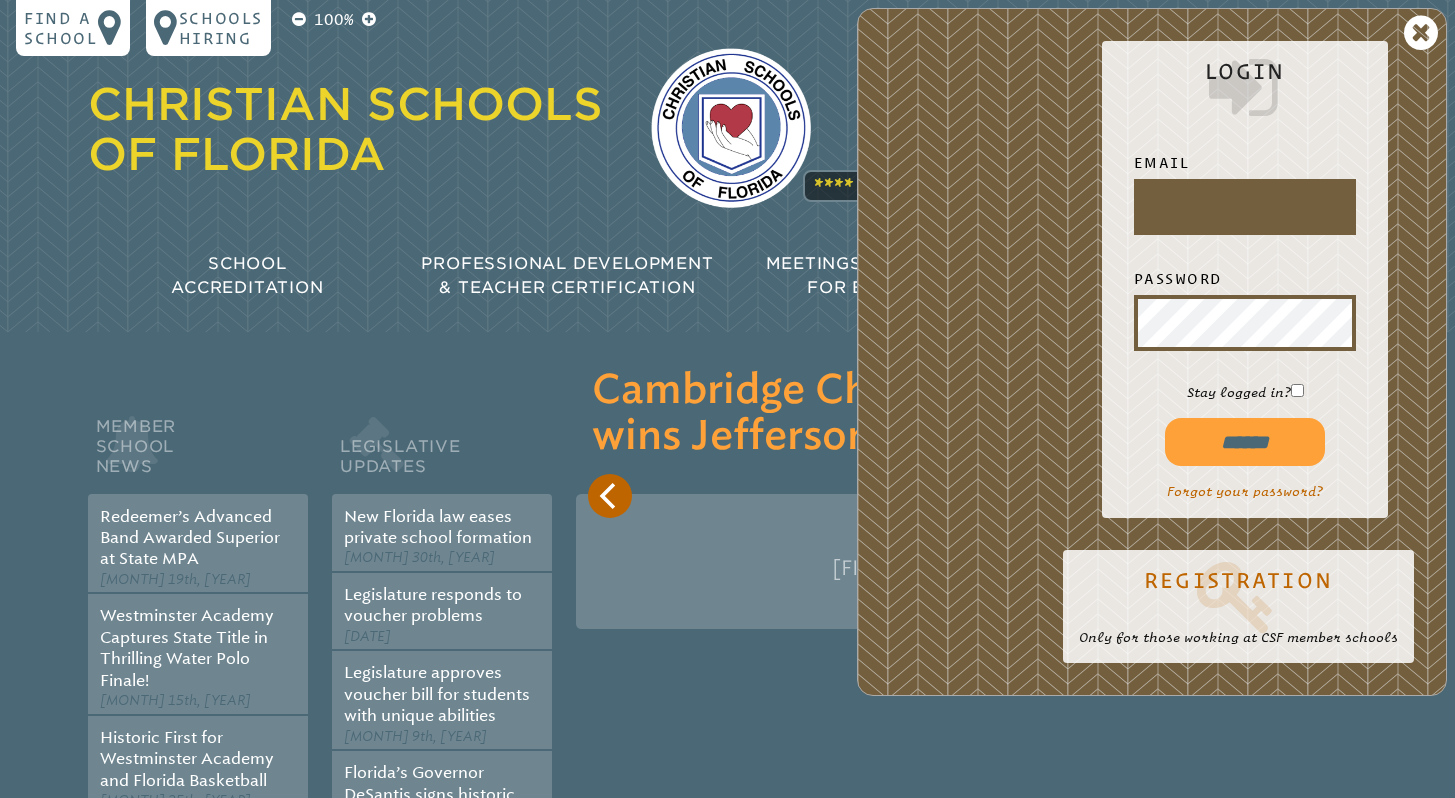 click at bounding box center [1245, 207] 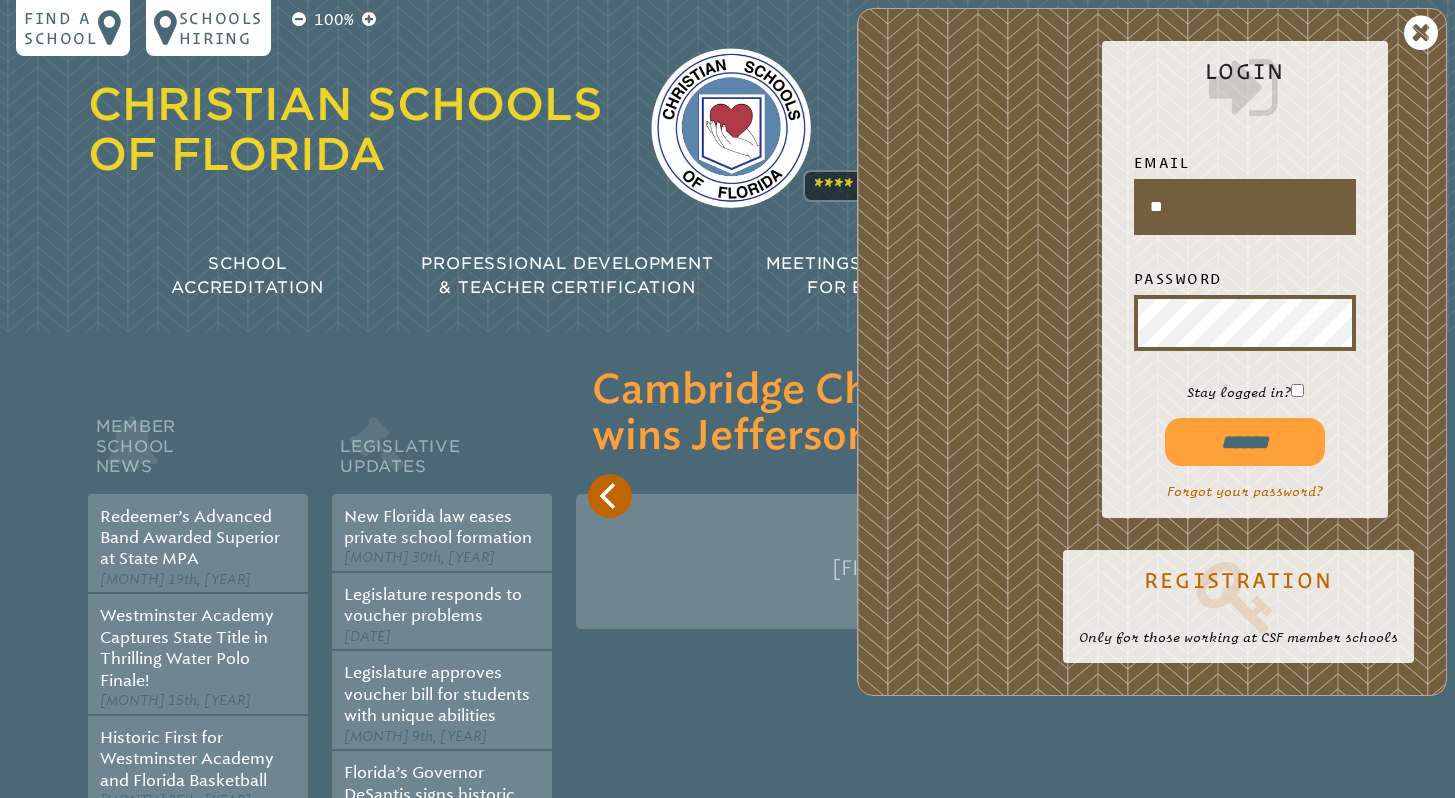click on "******" at bounding box center [1245, 442] 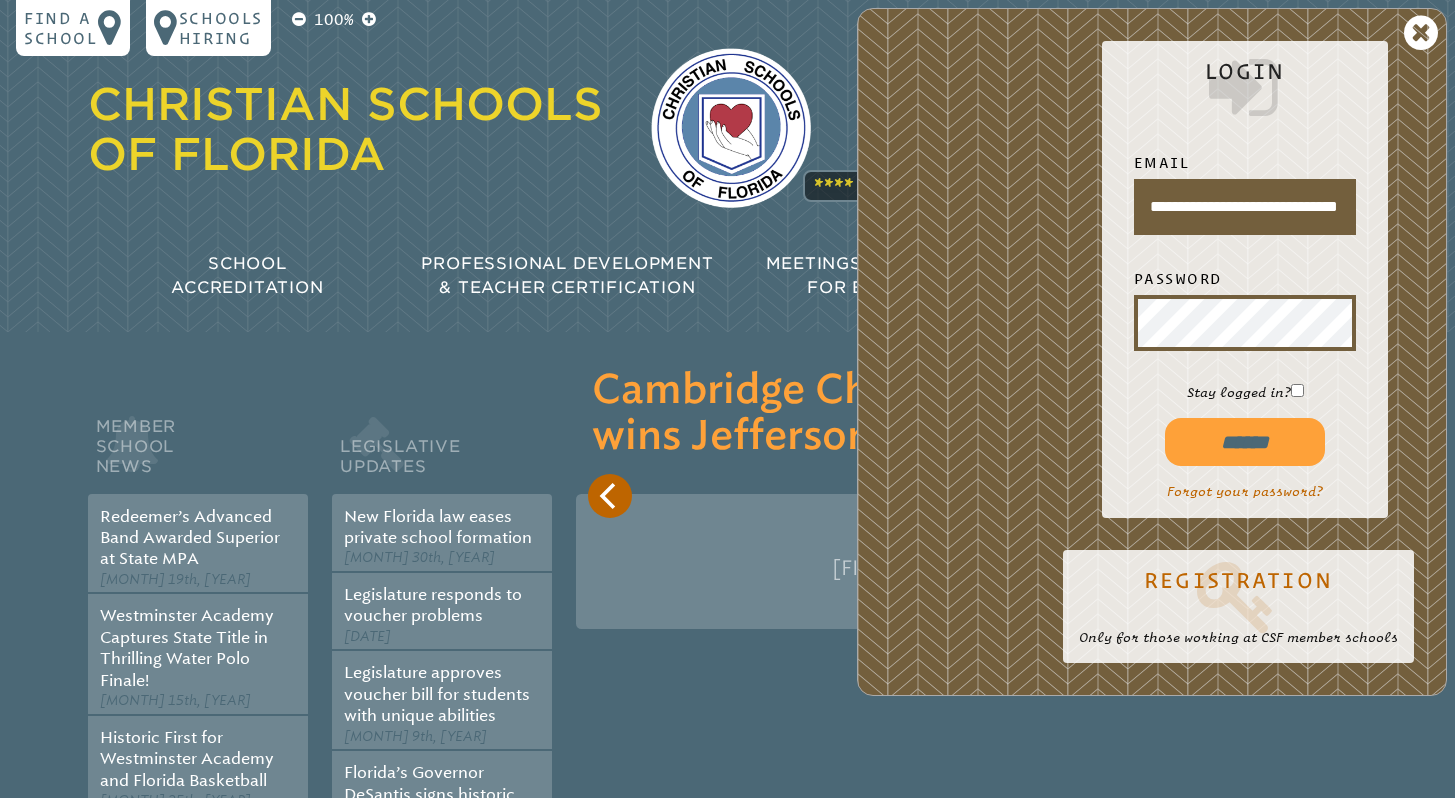 click on "******" at bounding box center [1245, 442] 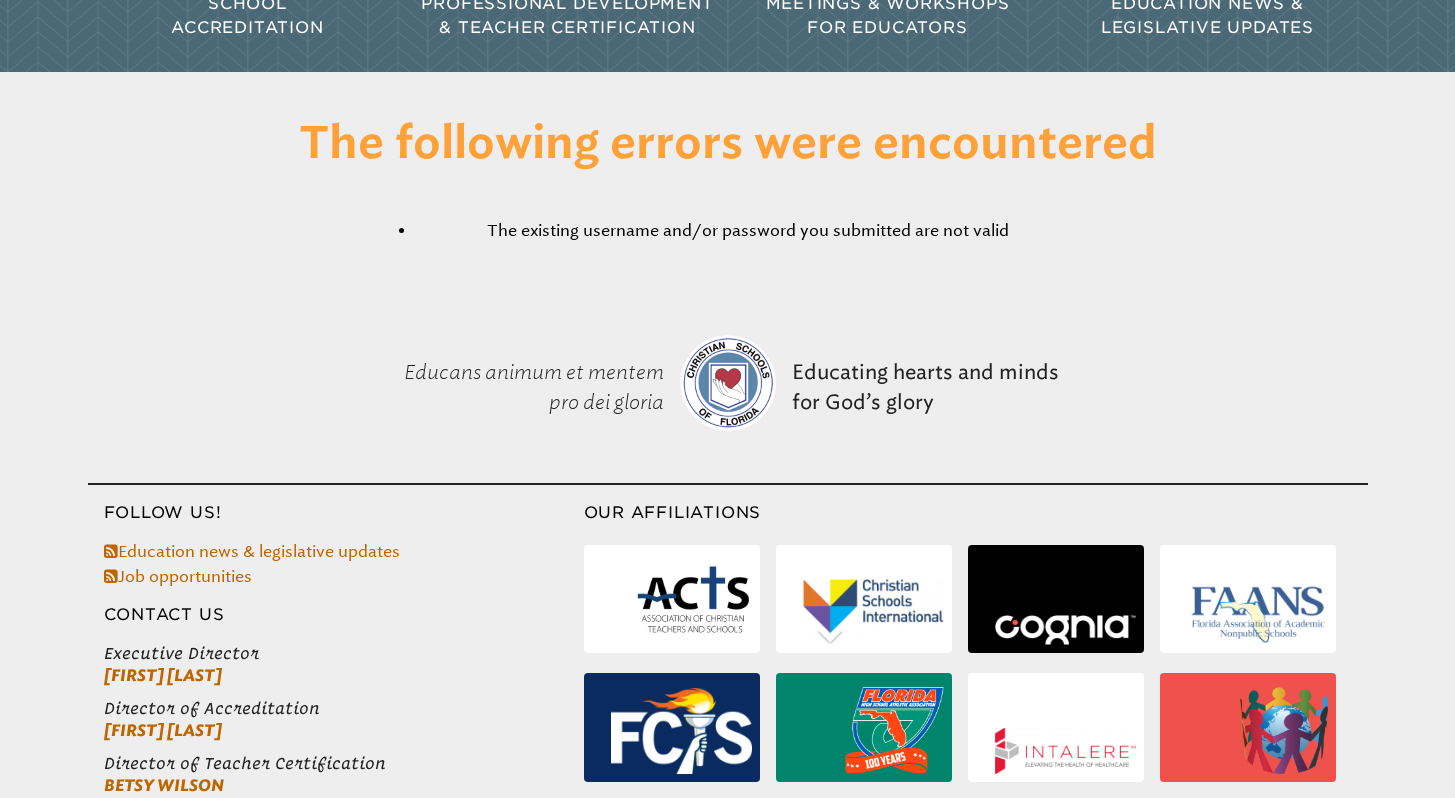 scroll, scrollTop: 0, scrollLeft: 0, axis: both 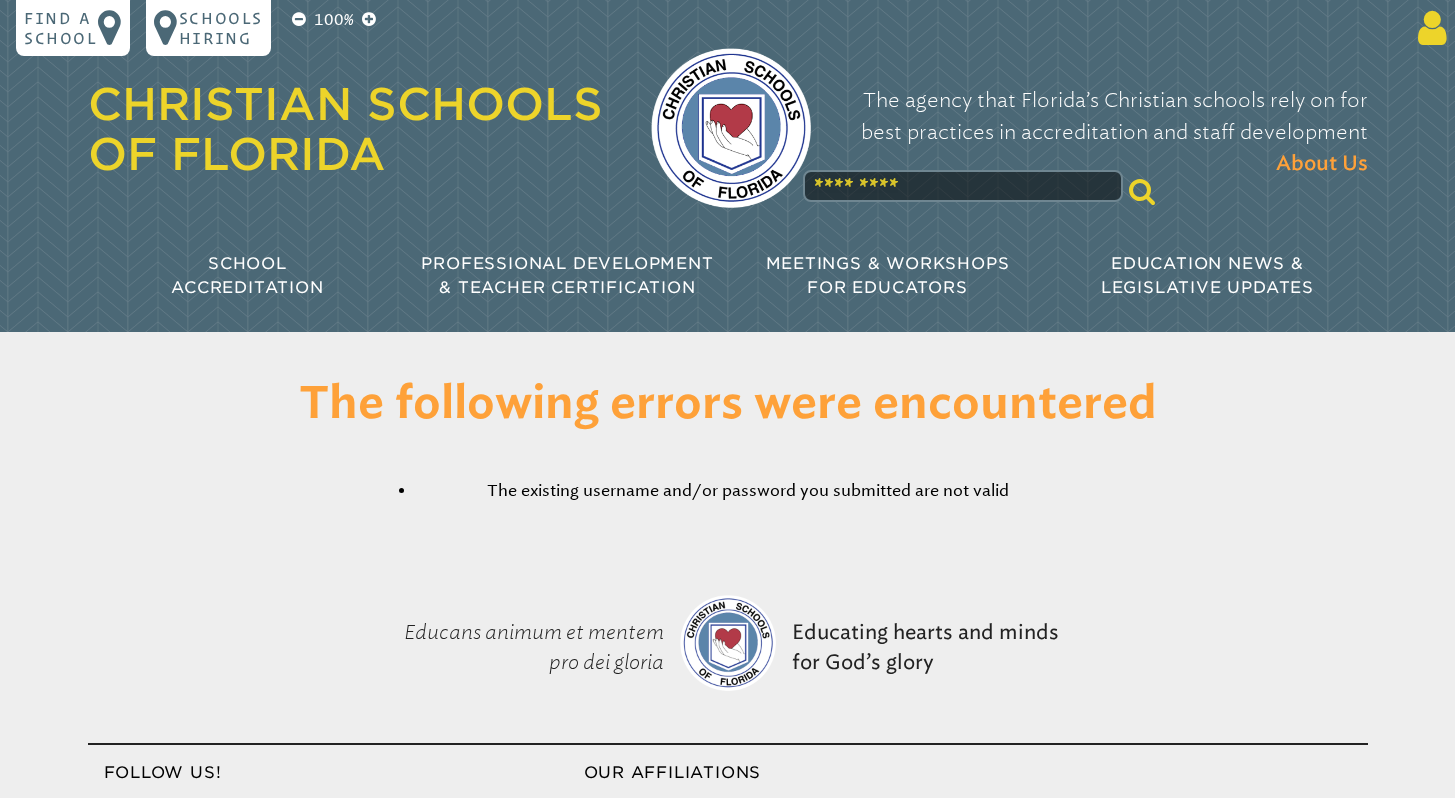 click at bounding box center (1428, 28) 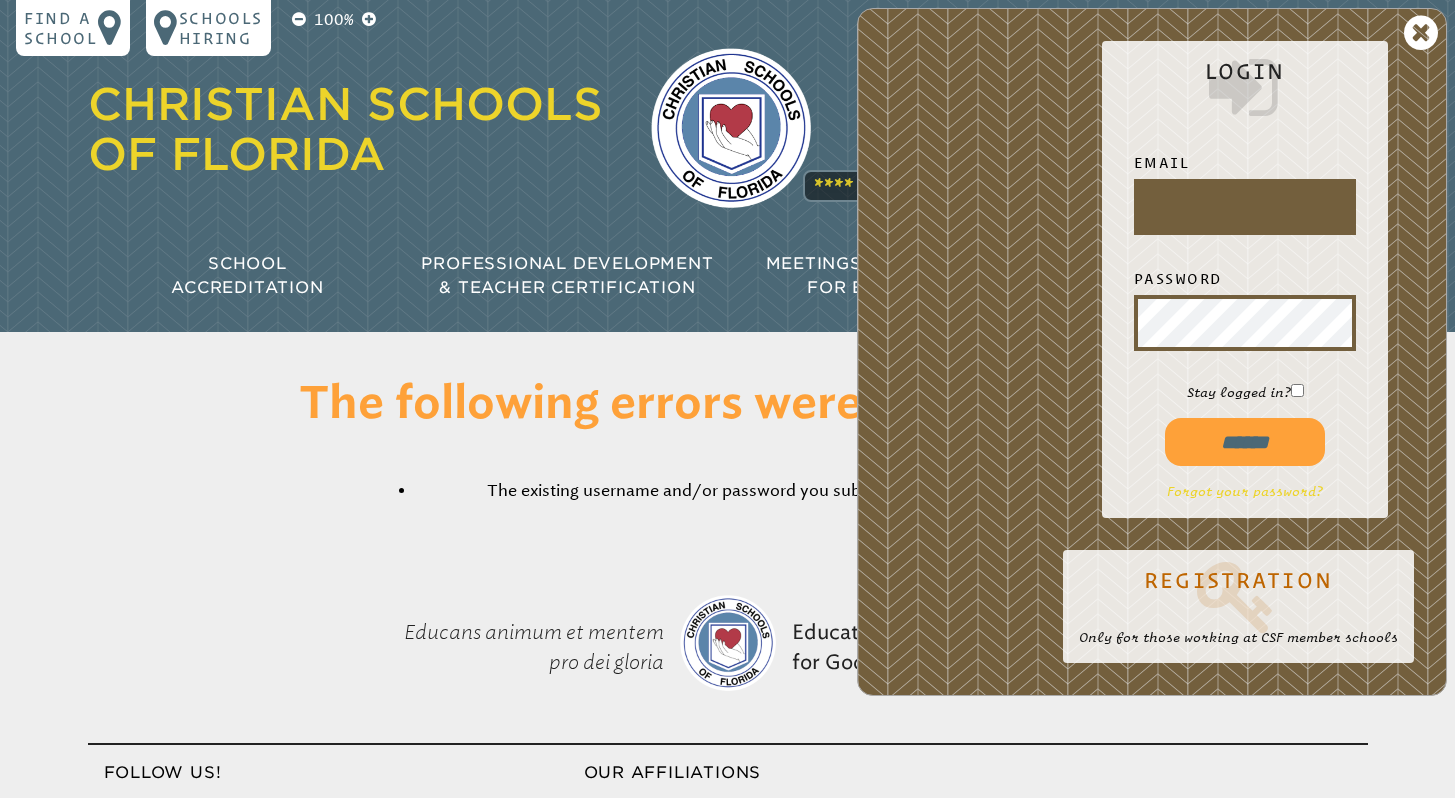 click on "Forgot your password?" at bounding box center [1245, 491] 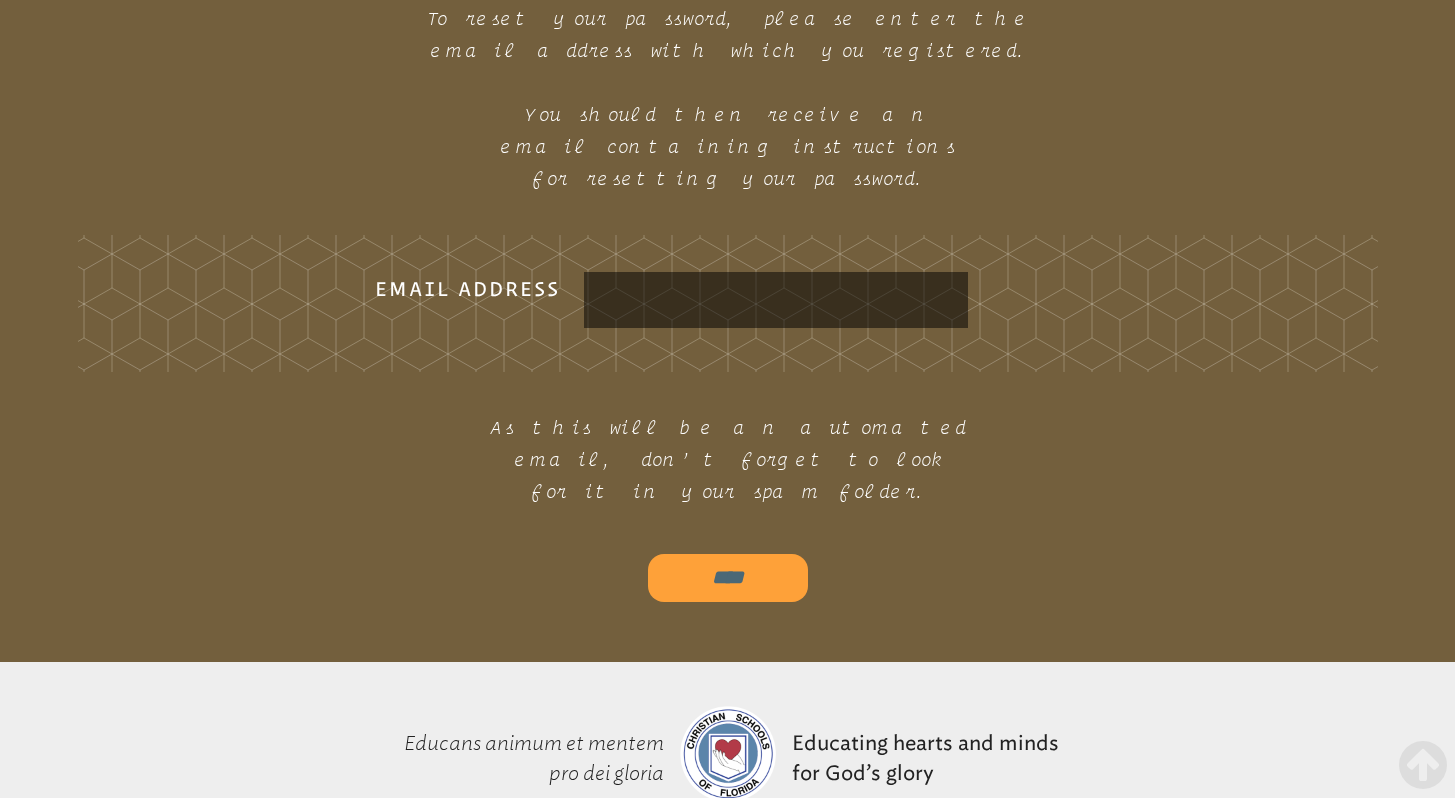 scroll, scrollTop: 1246, scrollLeft: 0, axis: vertical 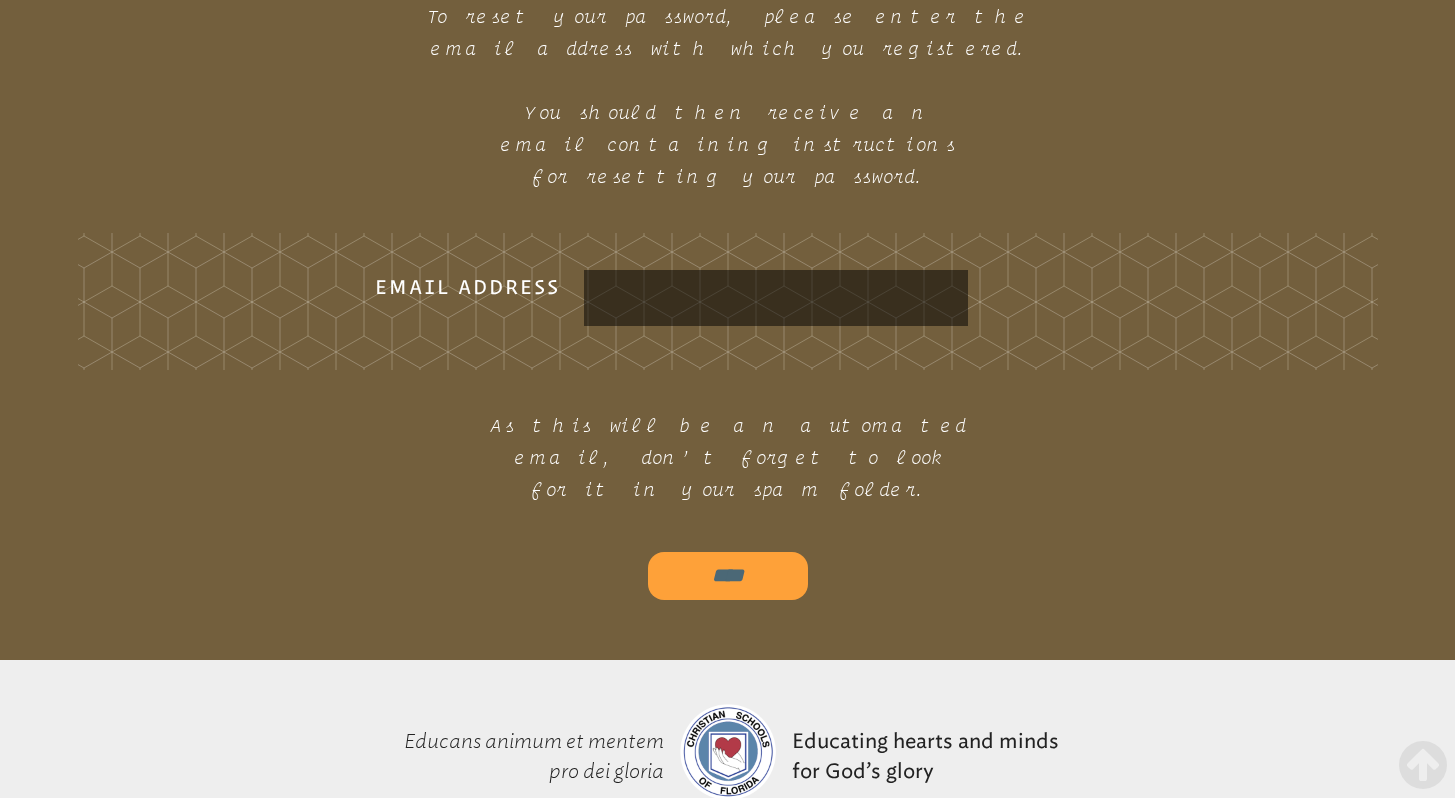 click on "Email Address" at bounding box center [776, 298] 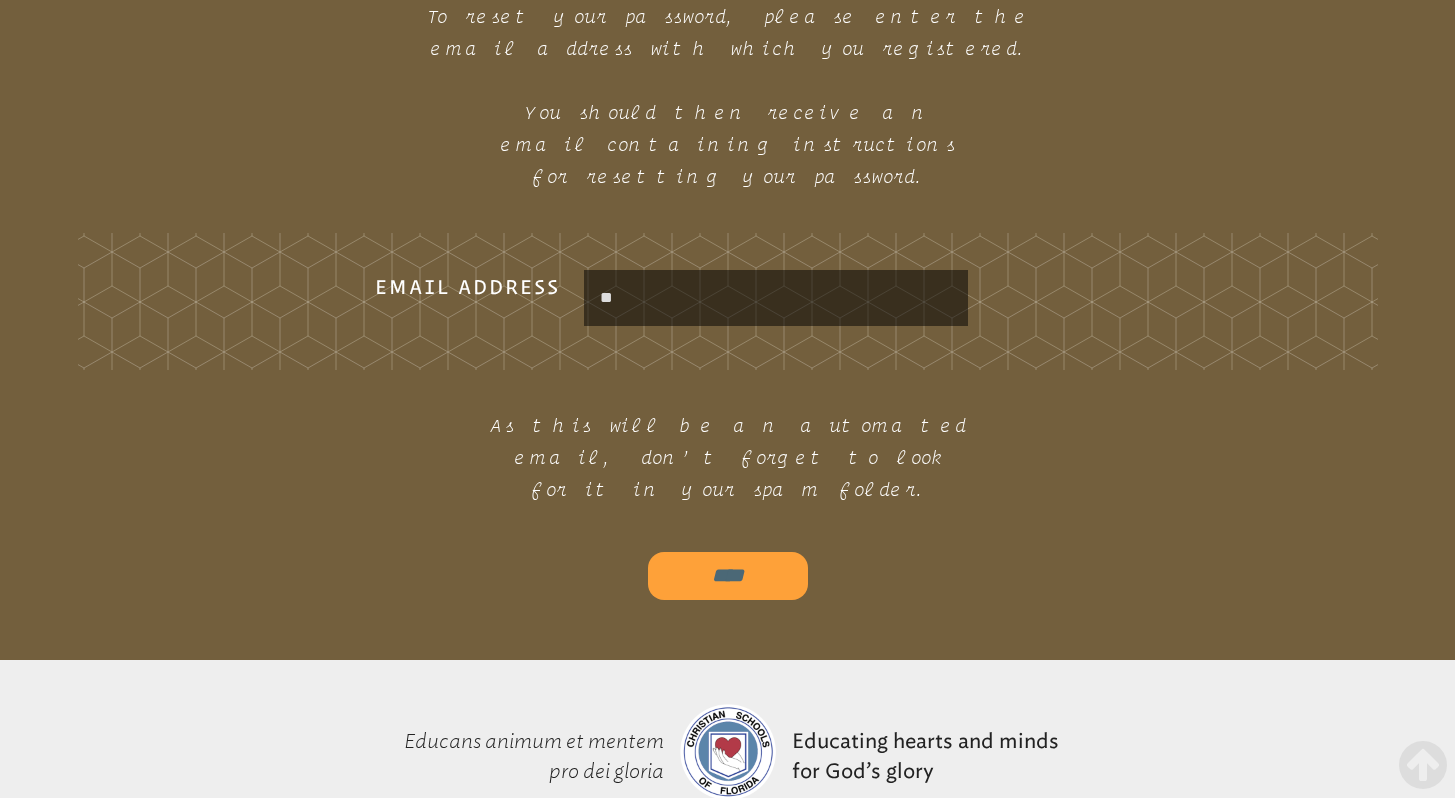 type on "**********" 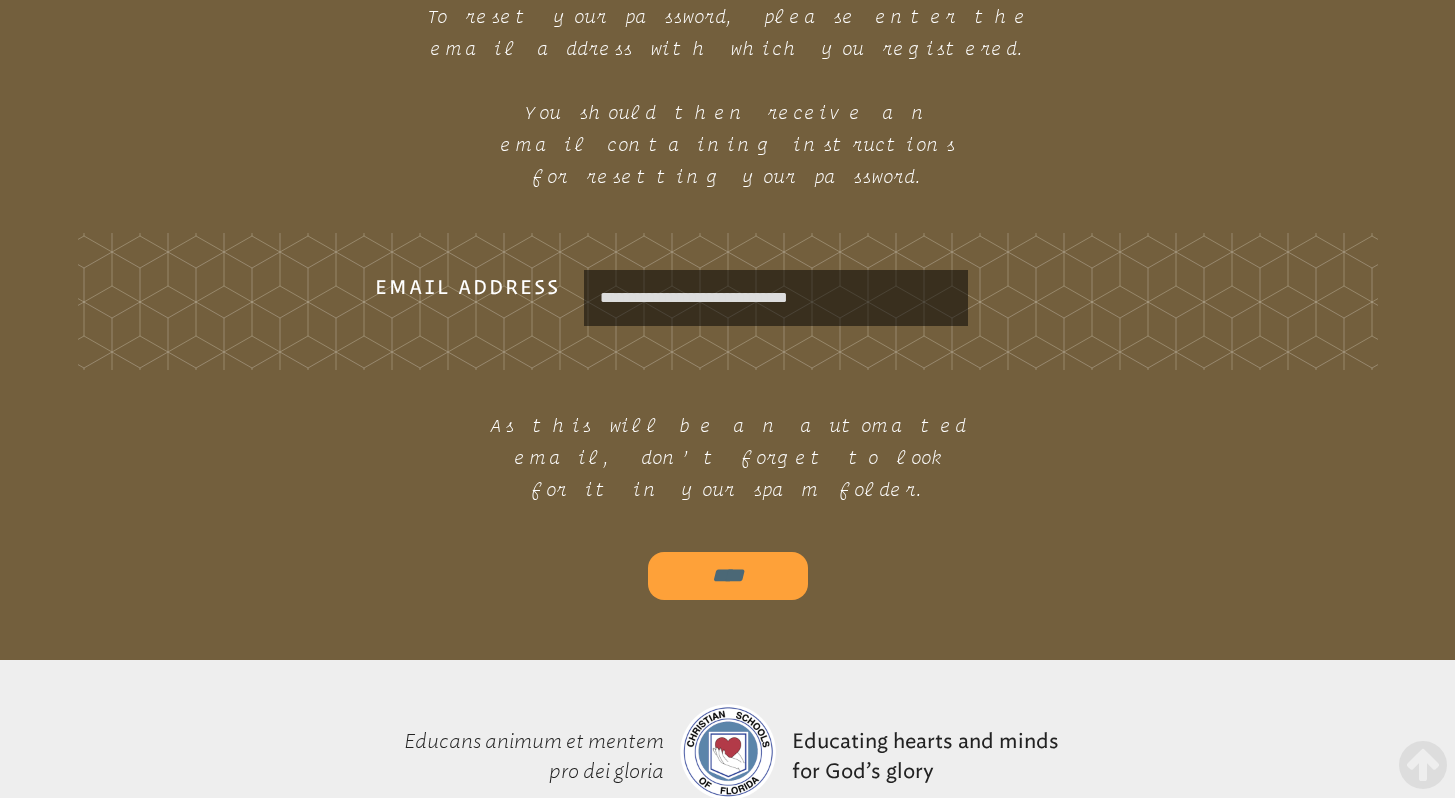 click on "****" at bounding box center [728, 576] 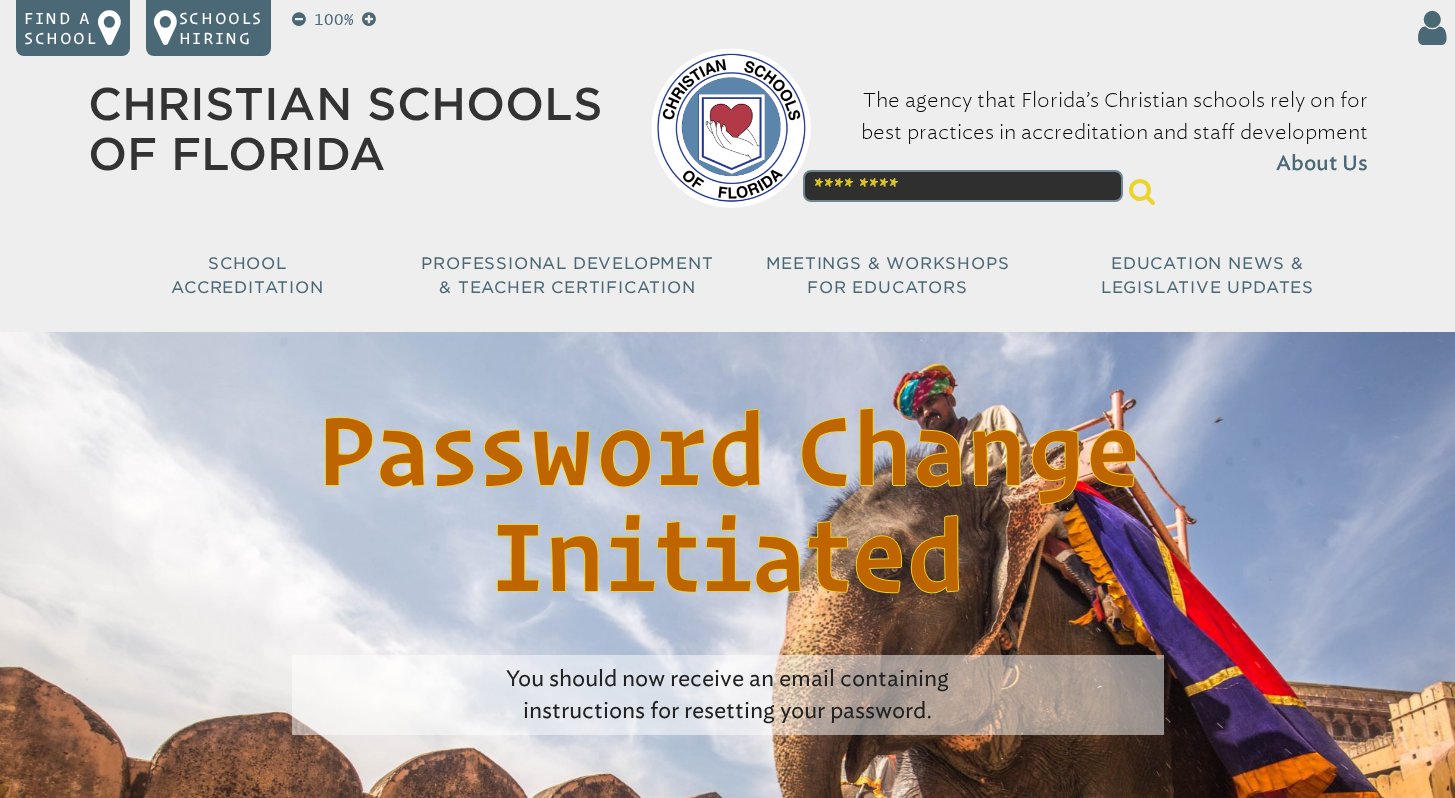scroll, scrollTop: 0, scrollLeft: 0, axis: both 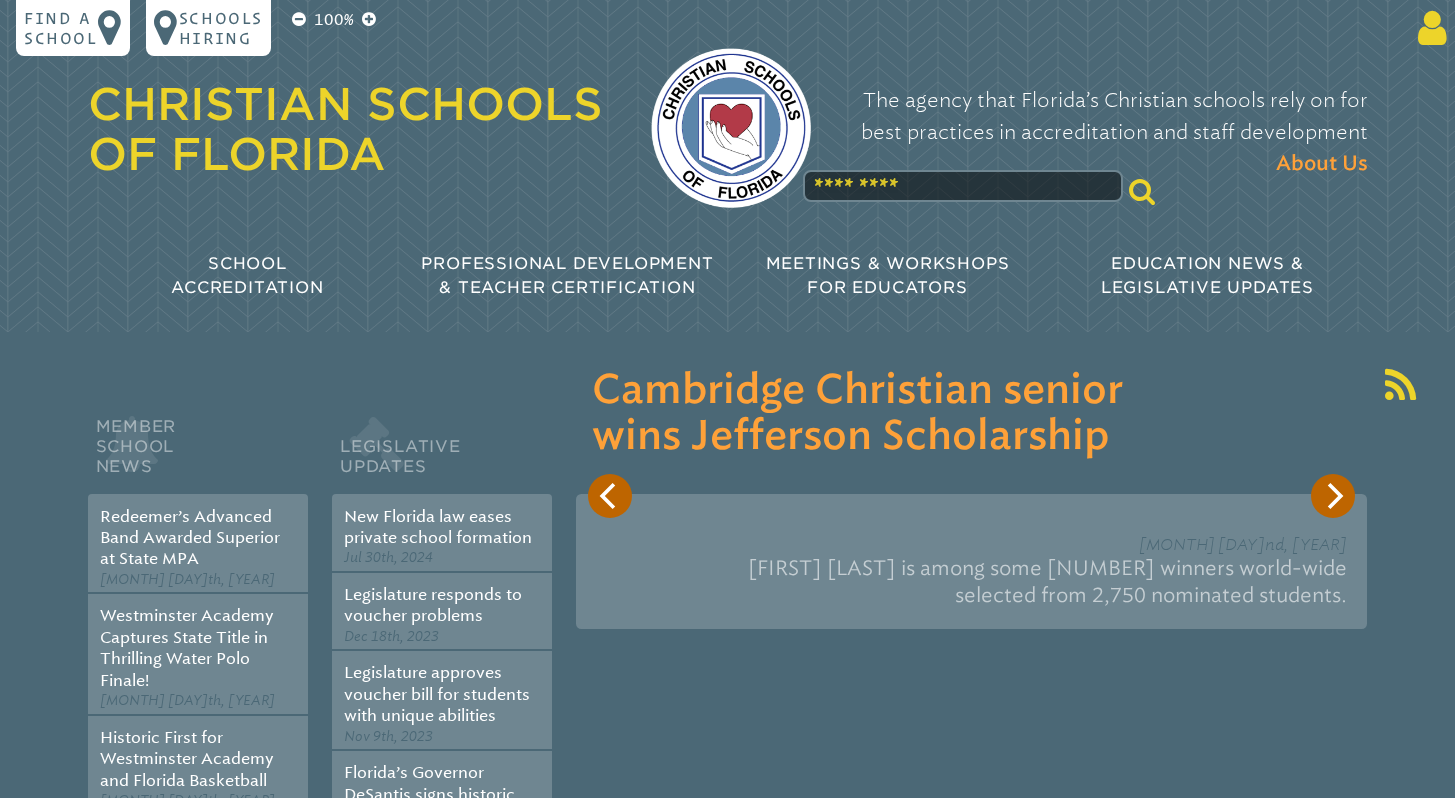 click at bounding box center (1428, 28) 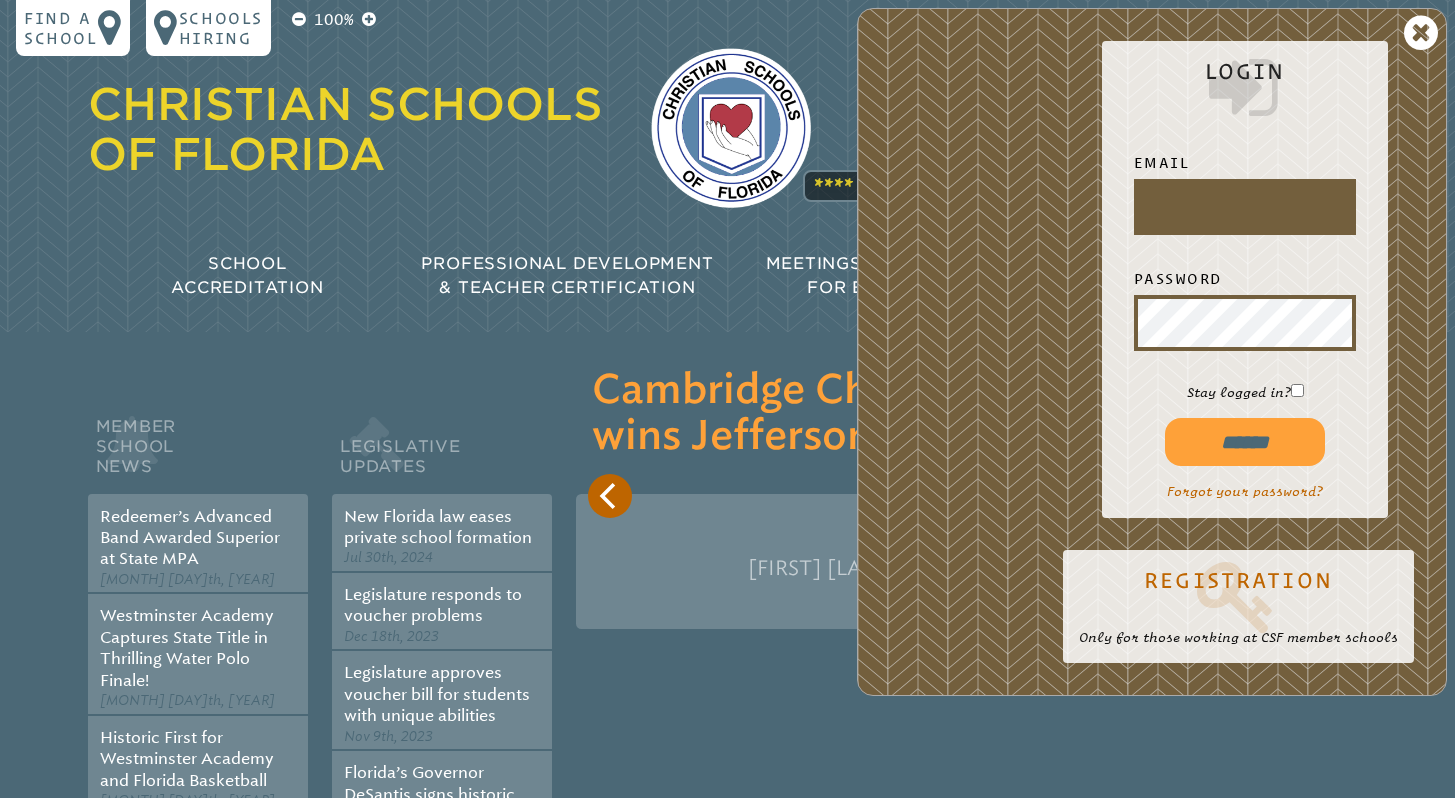 click at bounding box center [1245, 207] 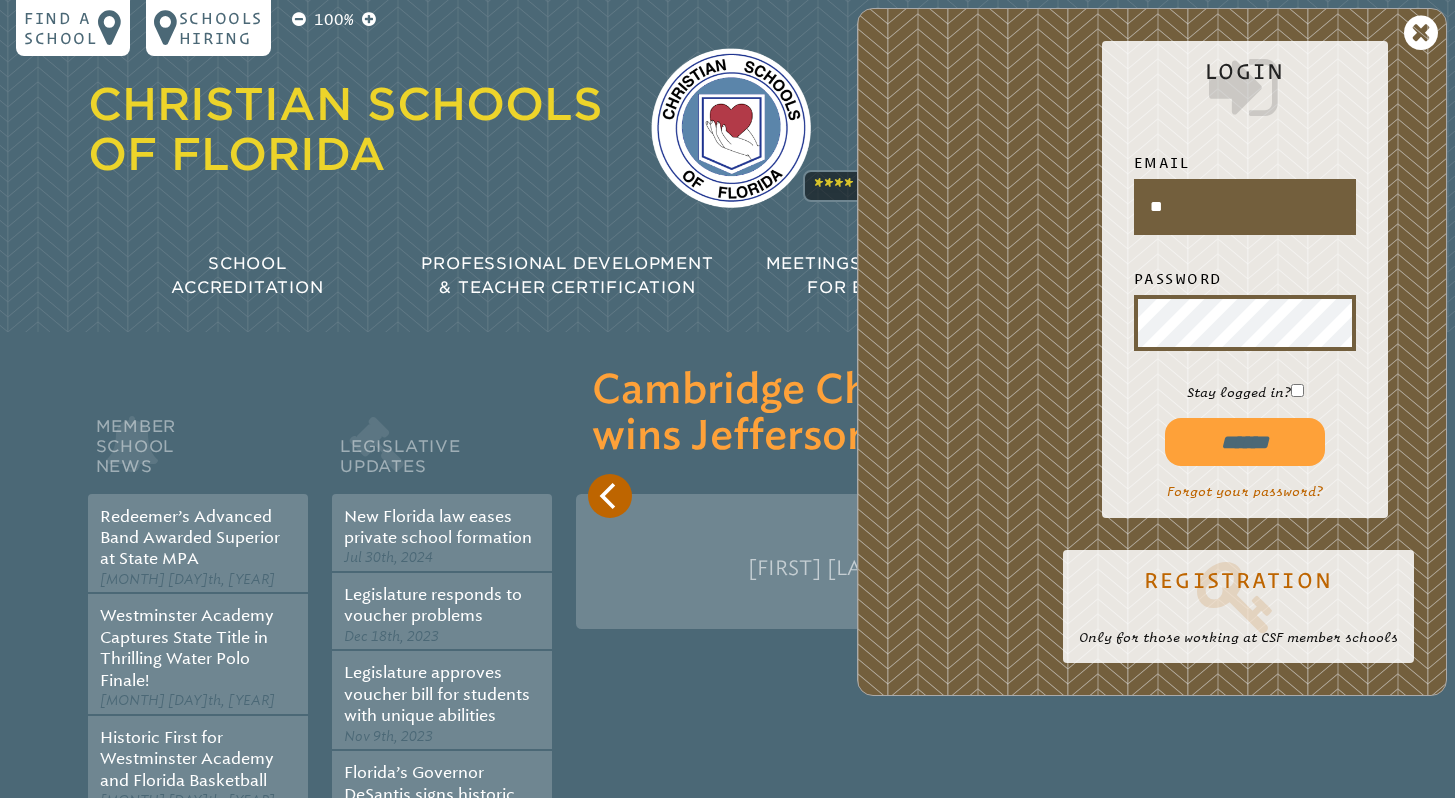 click on "******" at bounding box center [1245, 442] 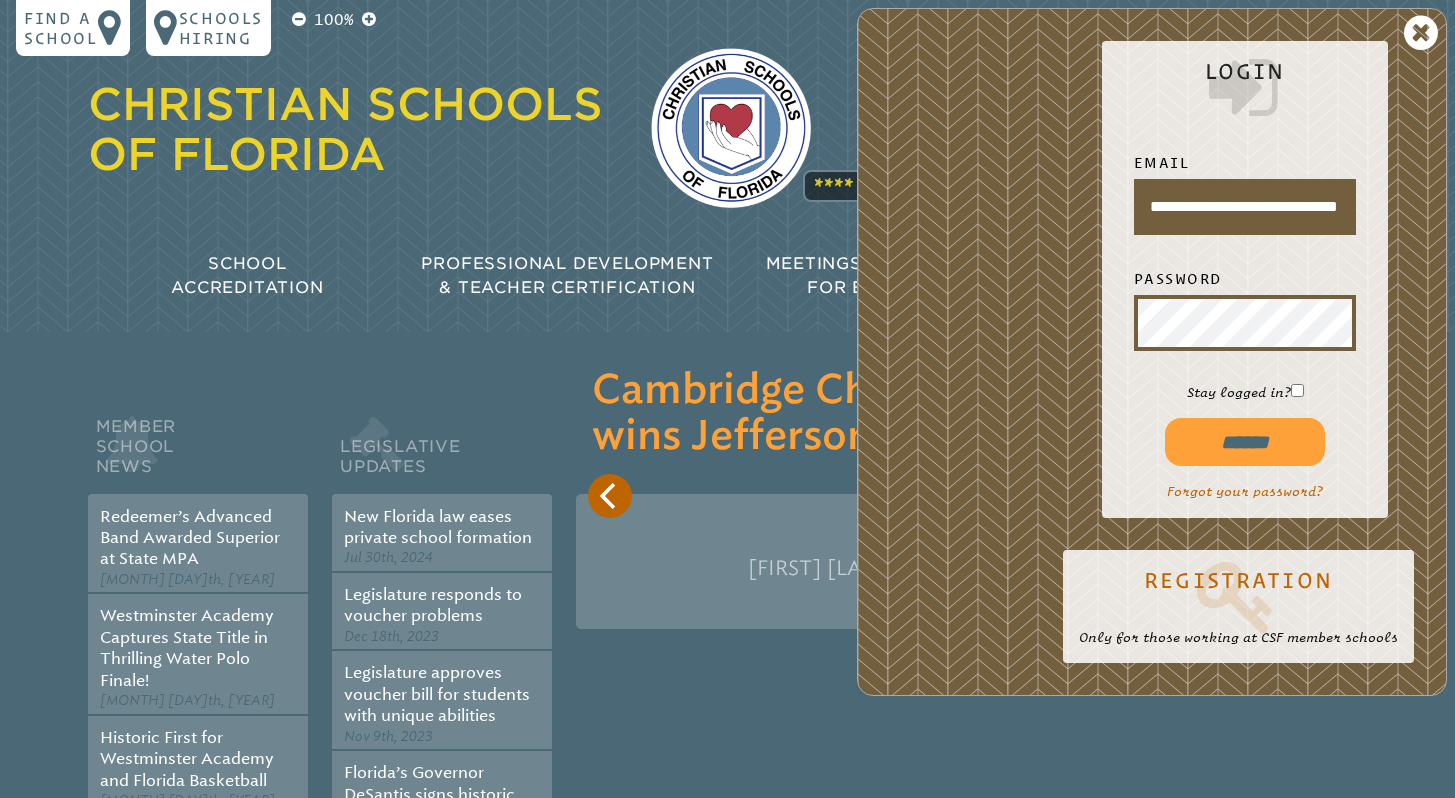 click on "******" at bounding box center [1245, 442] 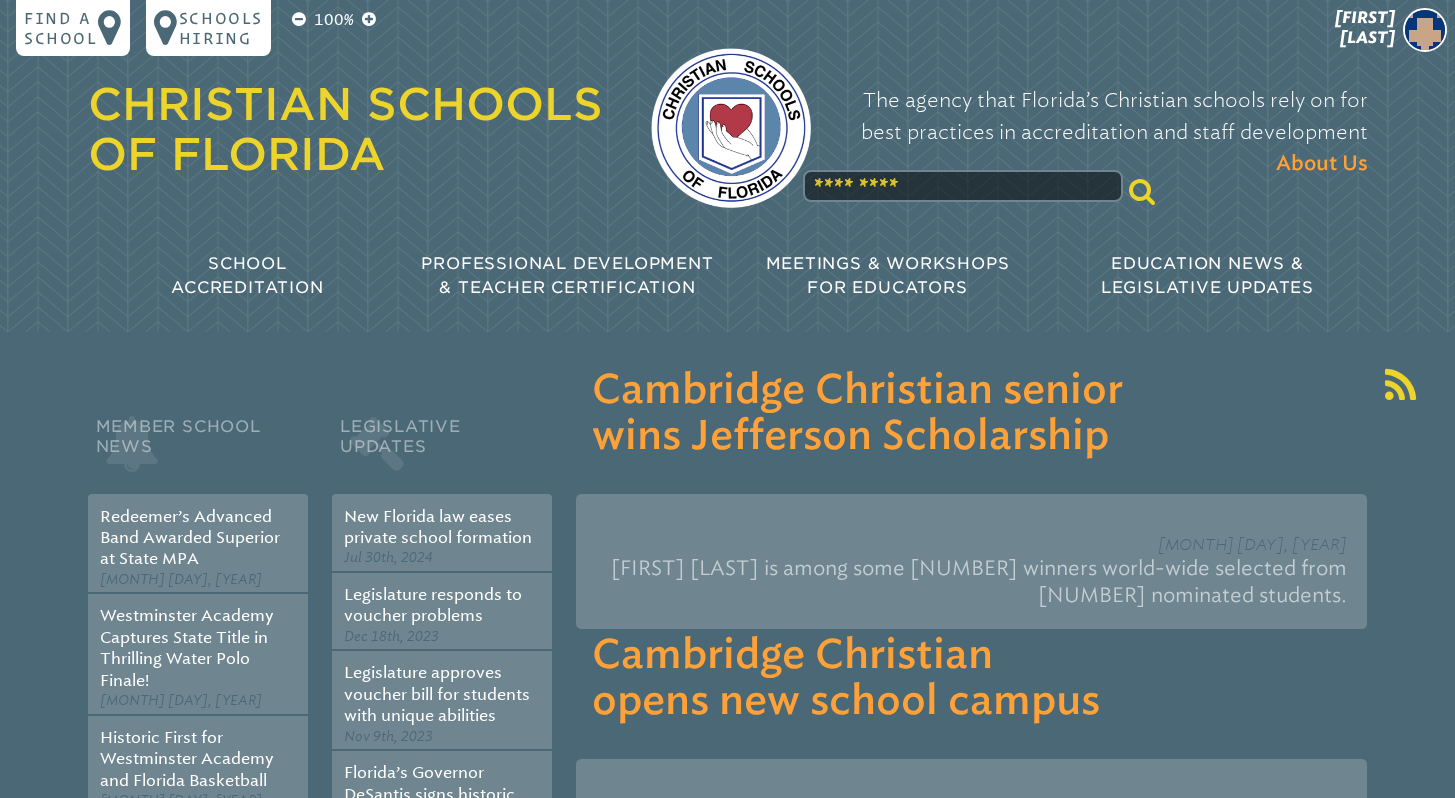 scroll, scrollTop: 0, scrollLeft: 0, axis: both 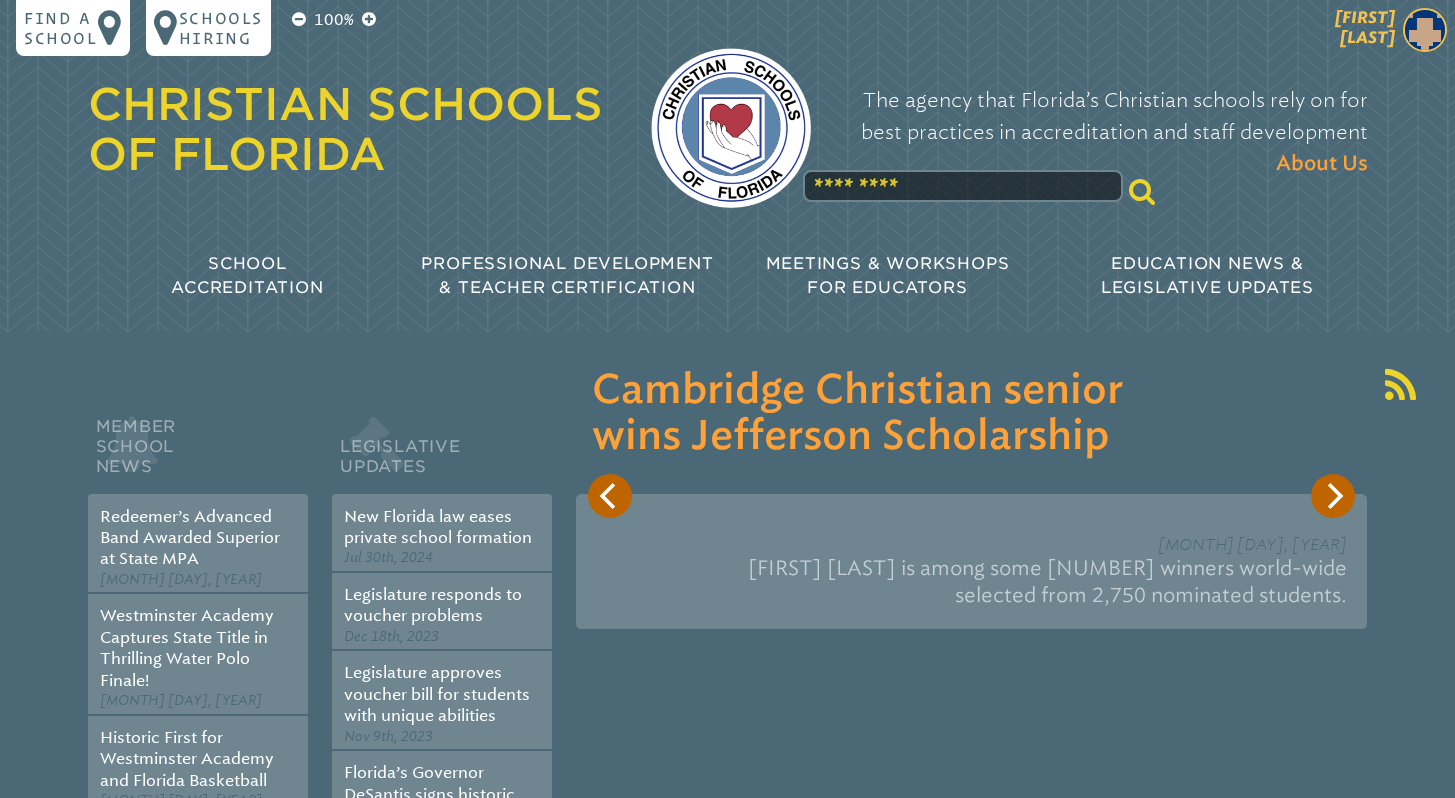click at bounding box center (1425, 30) 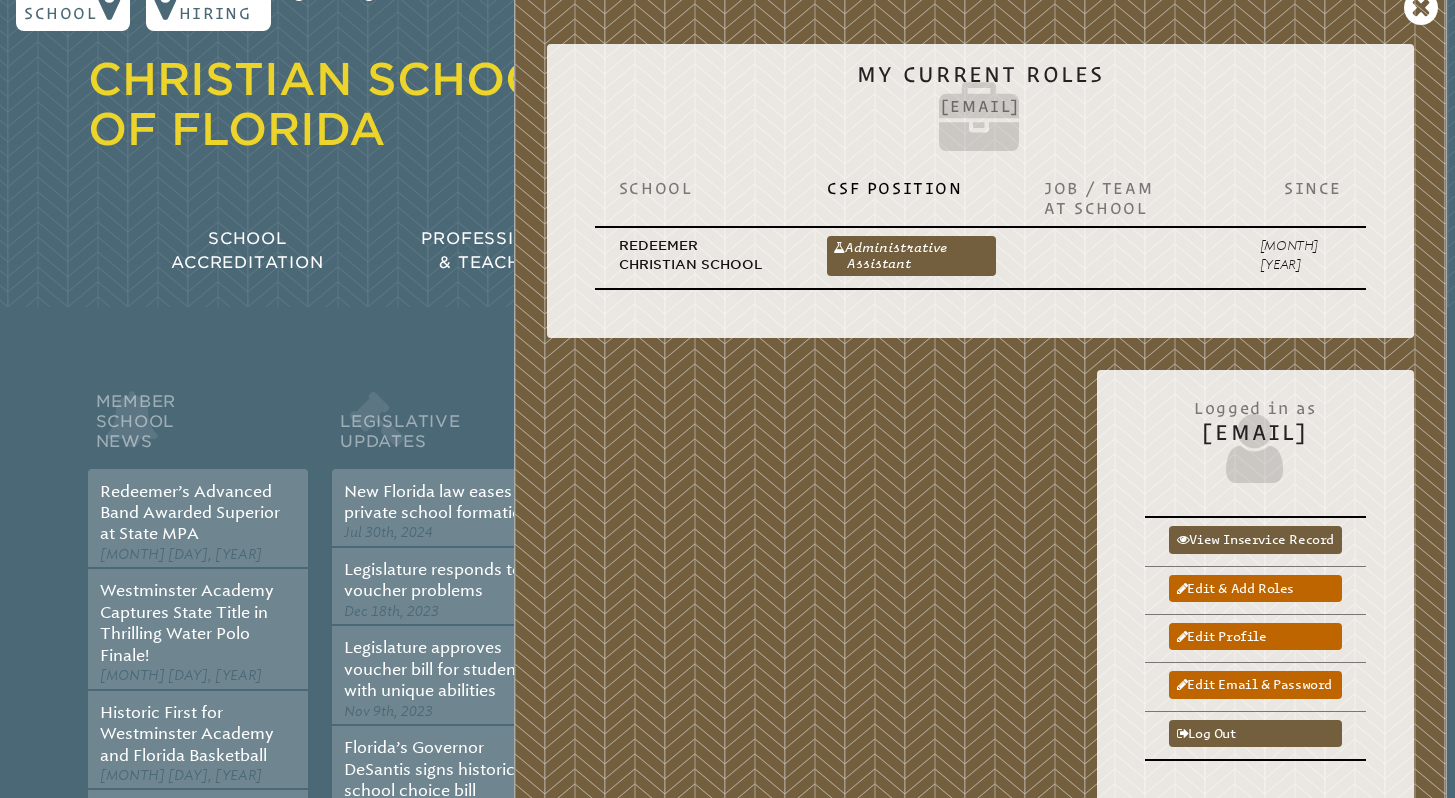 scroll, scrollTop: 26, scrollLeft: 0, axis: vertical 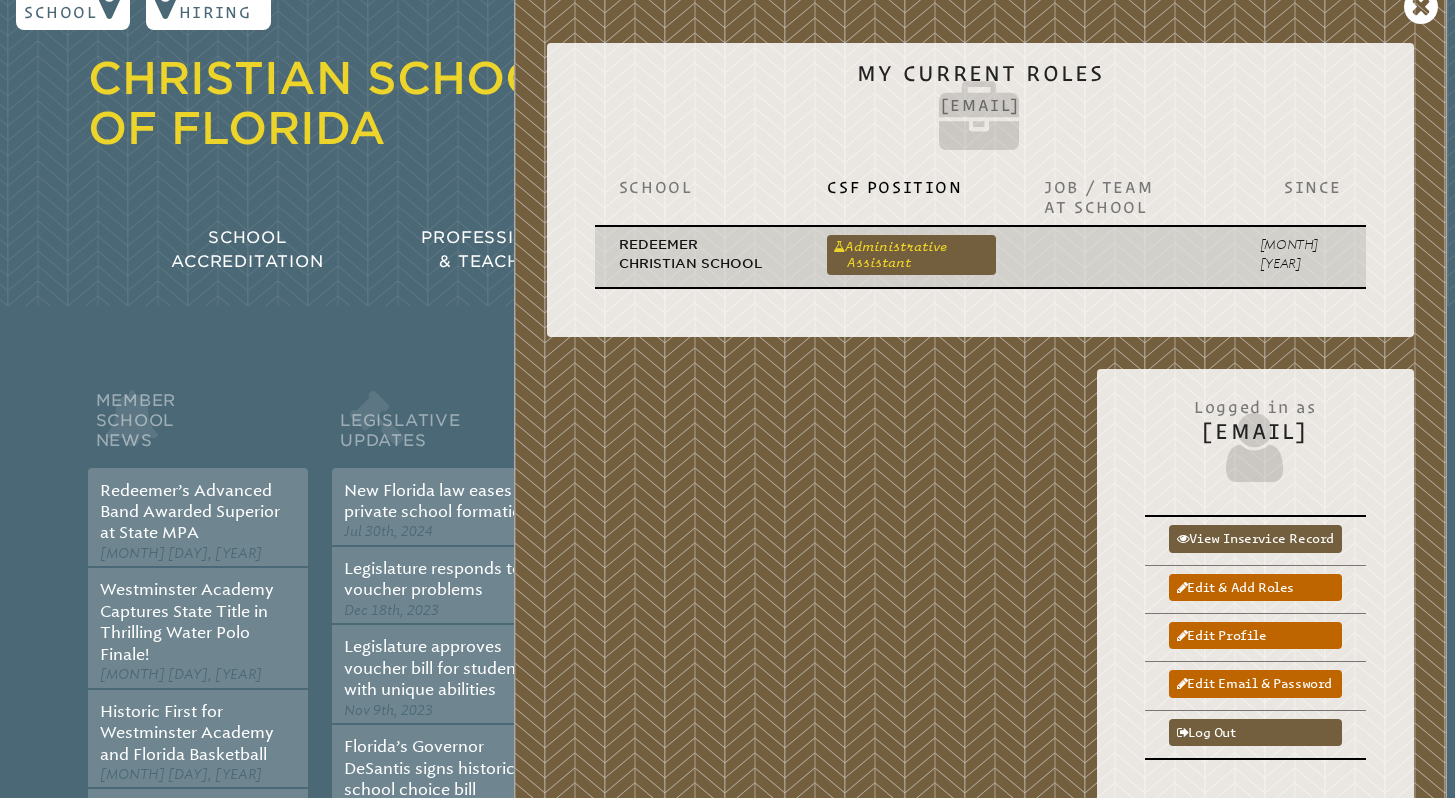 click on "Administrative Assistant" at bounding box center [911, 255] 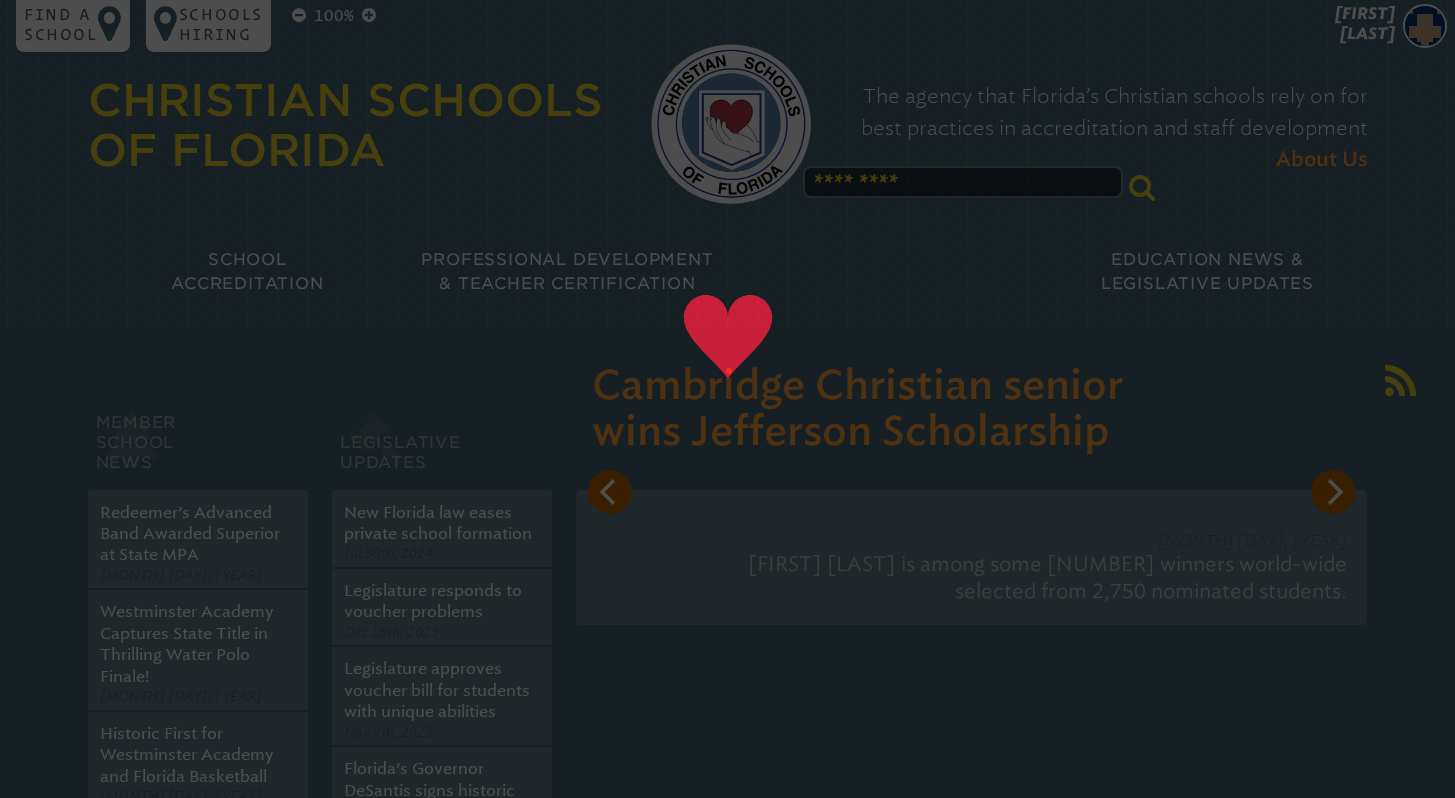 scroll, scrollTop: 0, scrollLeft: 0, axis: both 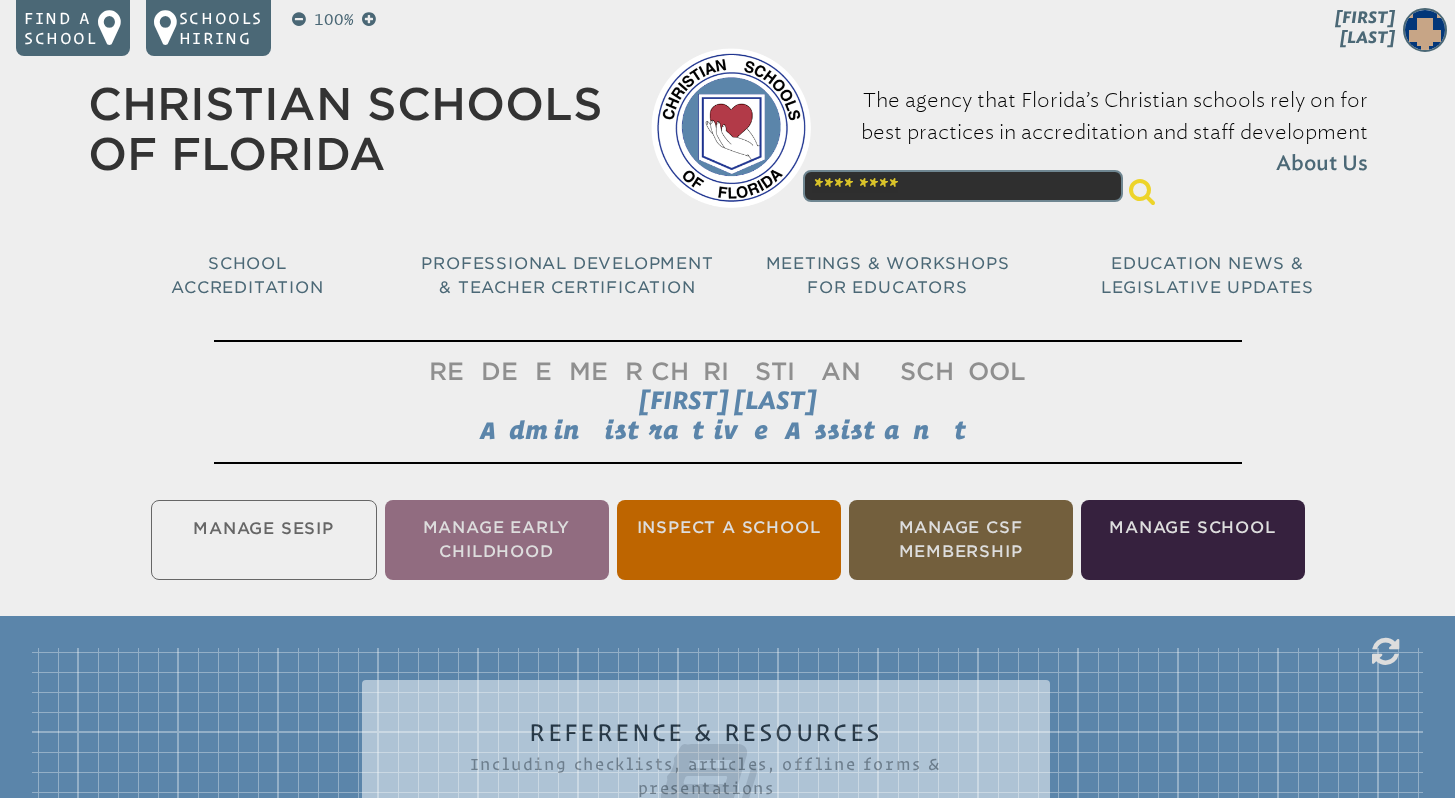 click on "Administrative Assistant" at bounding box center (727, 430) 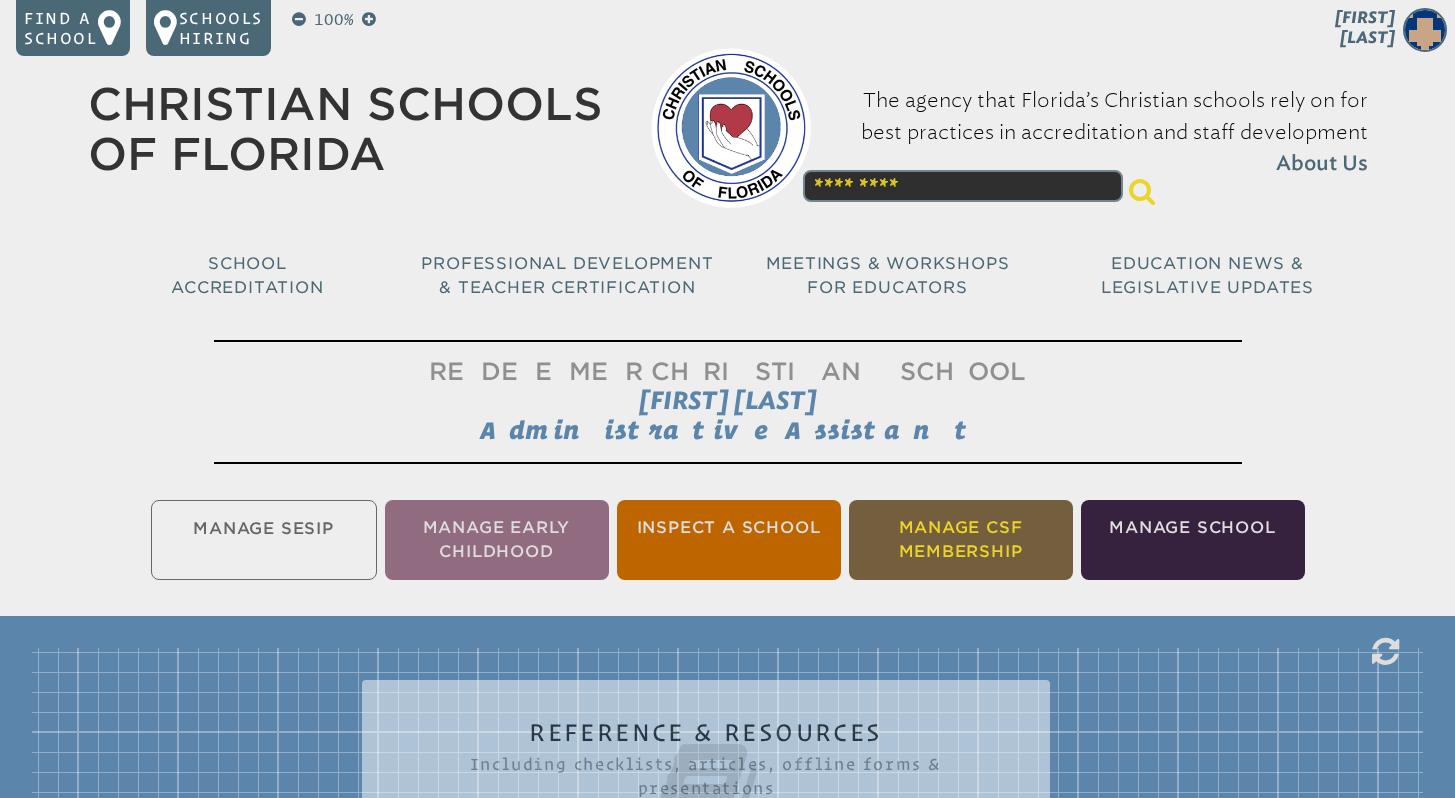 click on "Manage CSF Membership" at bounding box center [961, 540] 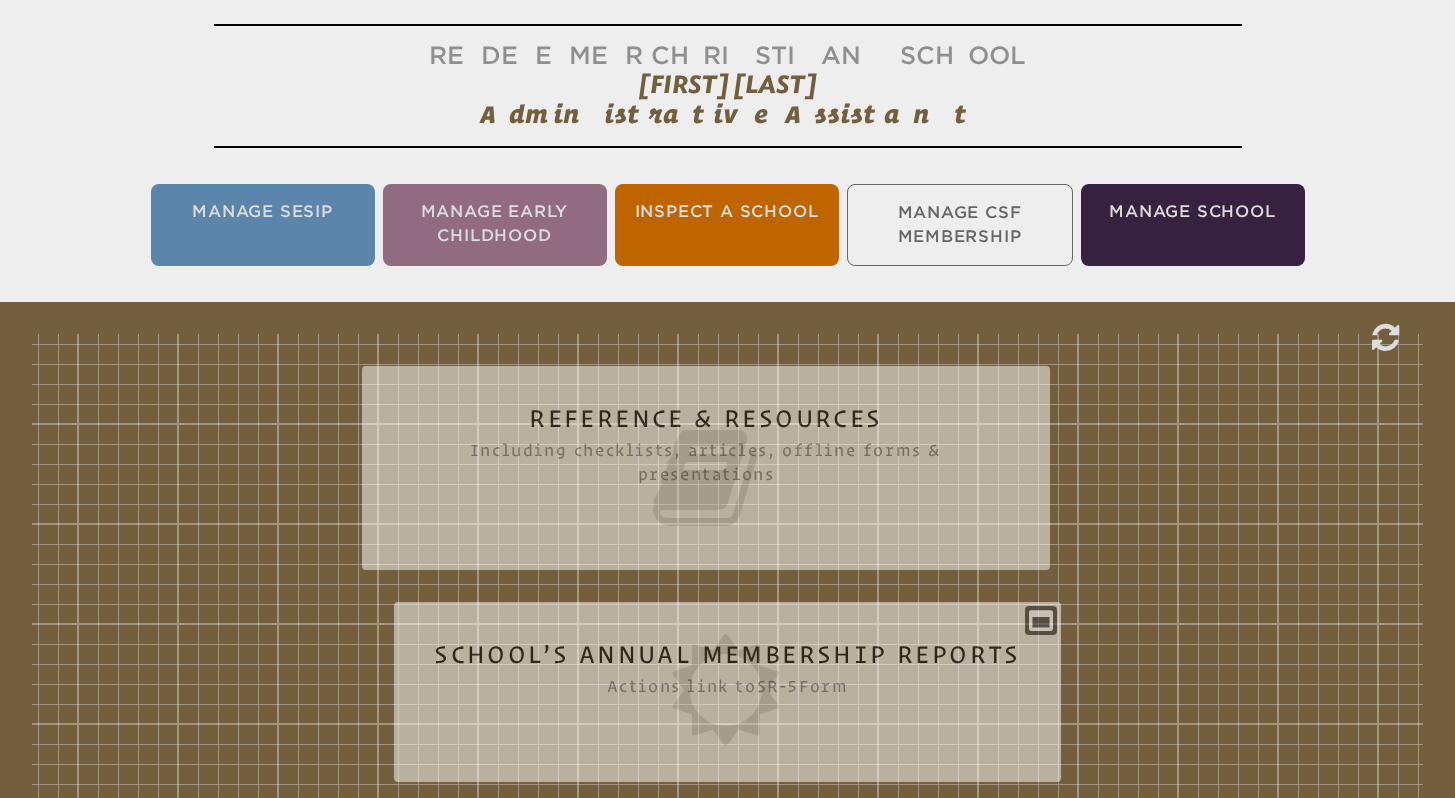 scroll, scrollTop: 0, scrollLeft: 0, axis: both 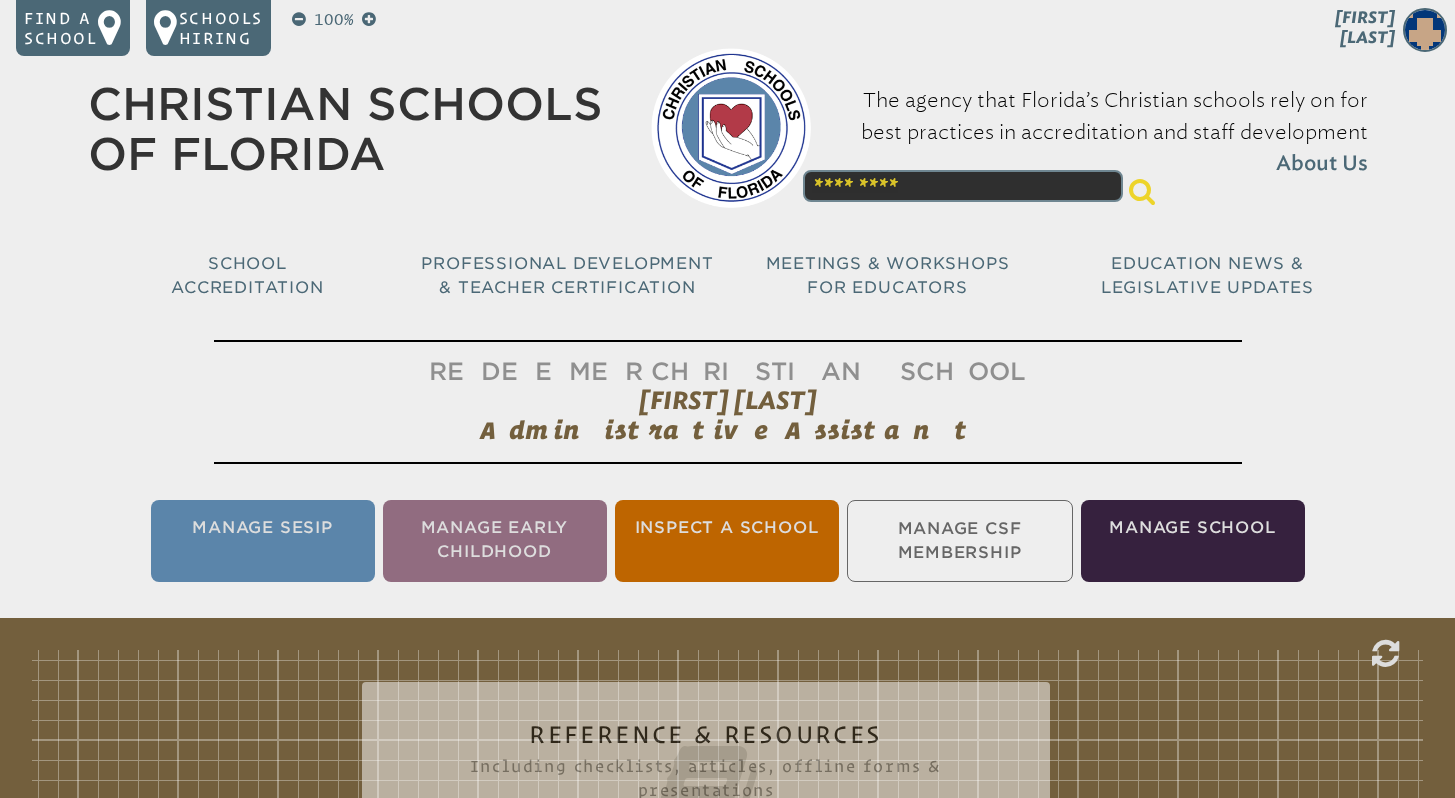click on "Administrative Assistant" at bounding box center (727, 430) 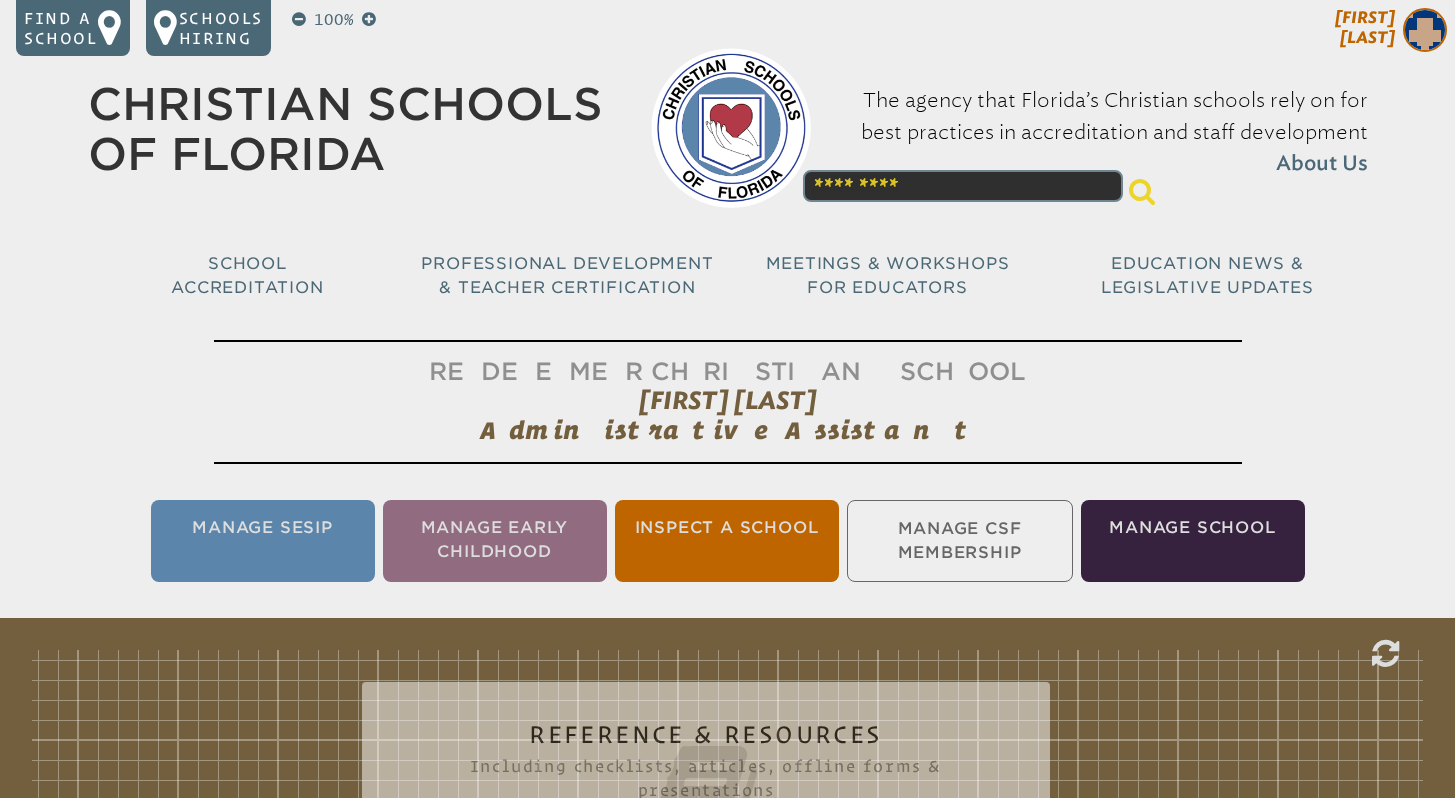 click on "[FIRST] [LAST]" at bounding box center [1365, 27] 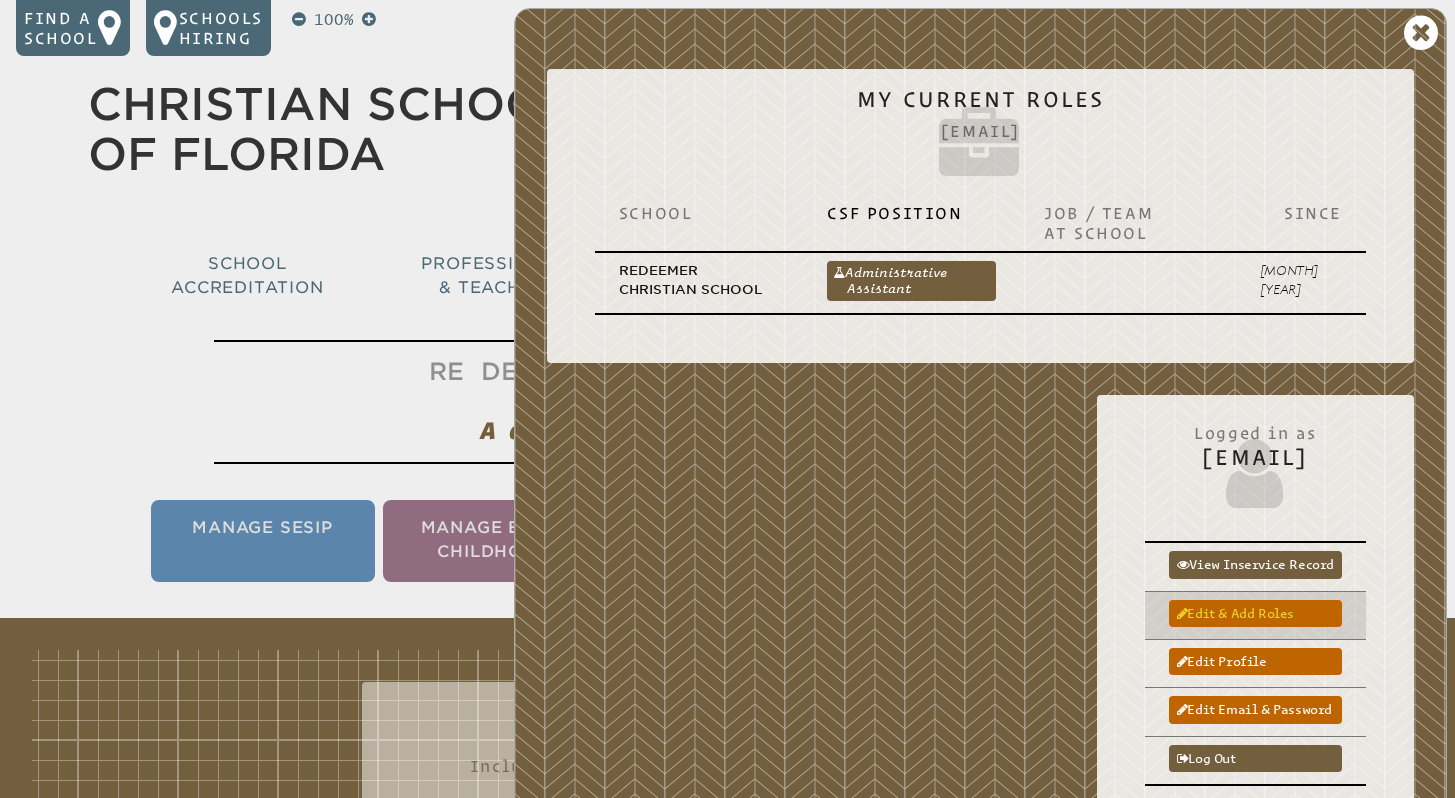 click on "Edit & add roles" at bounding box center [1255, 613] 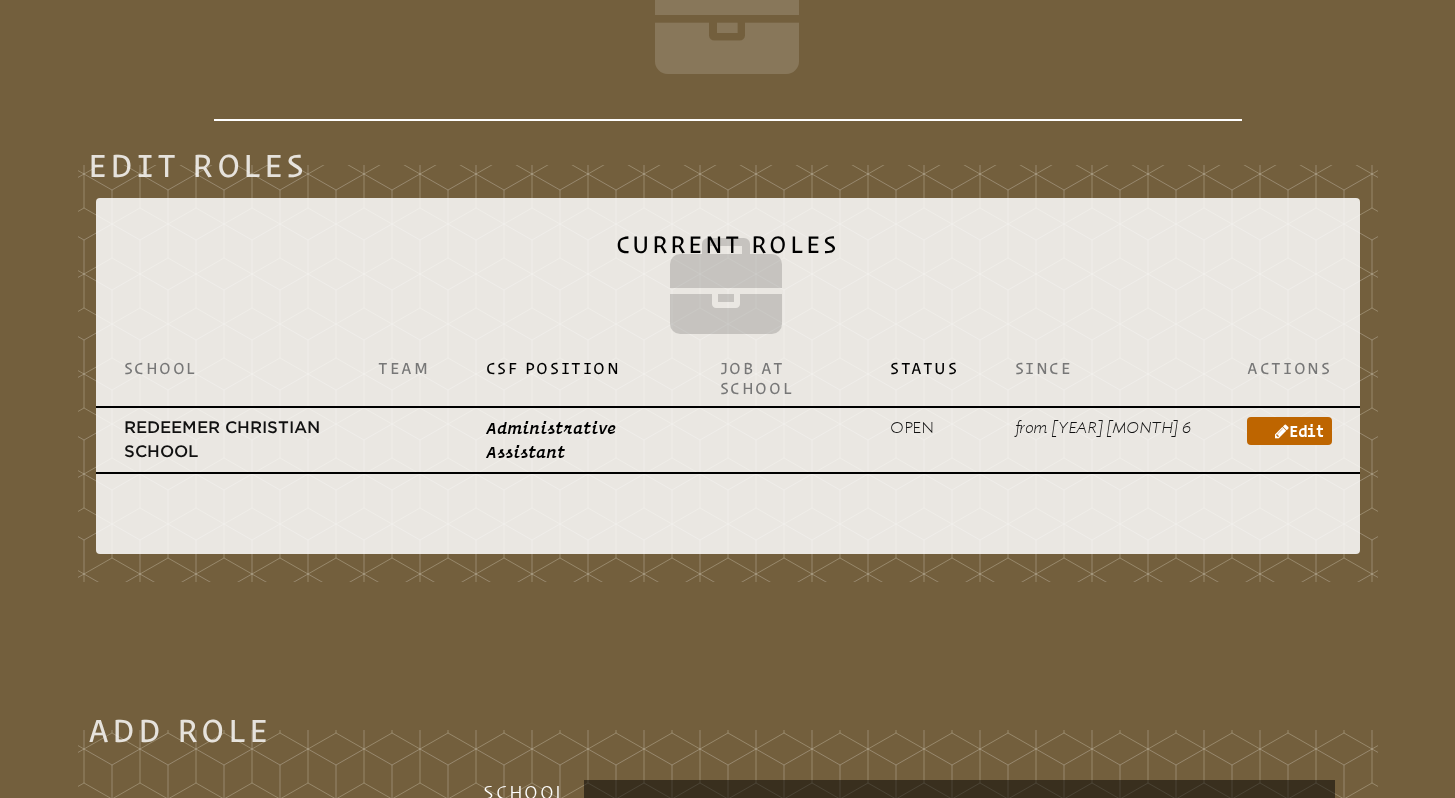 scroll, scrollTop: 539, scrollLeft: 0, axis: vertical 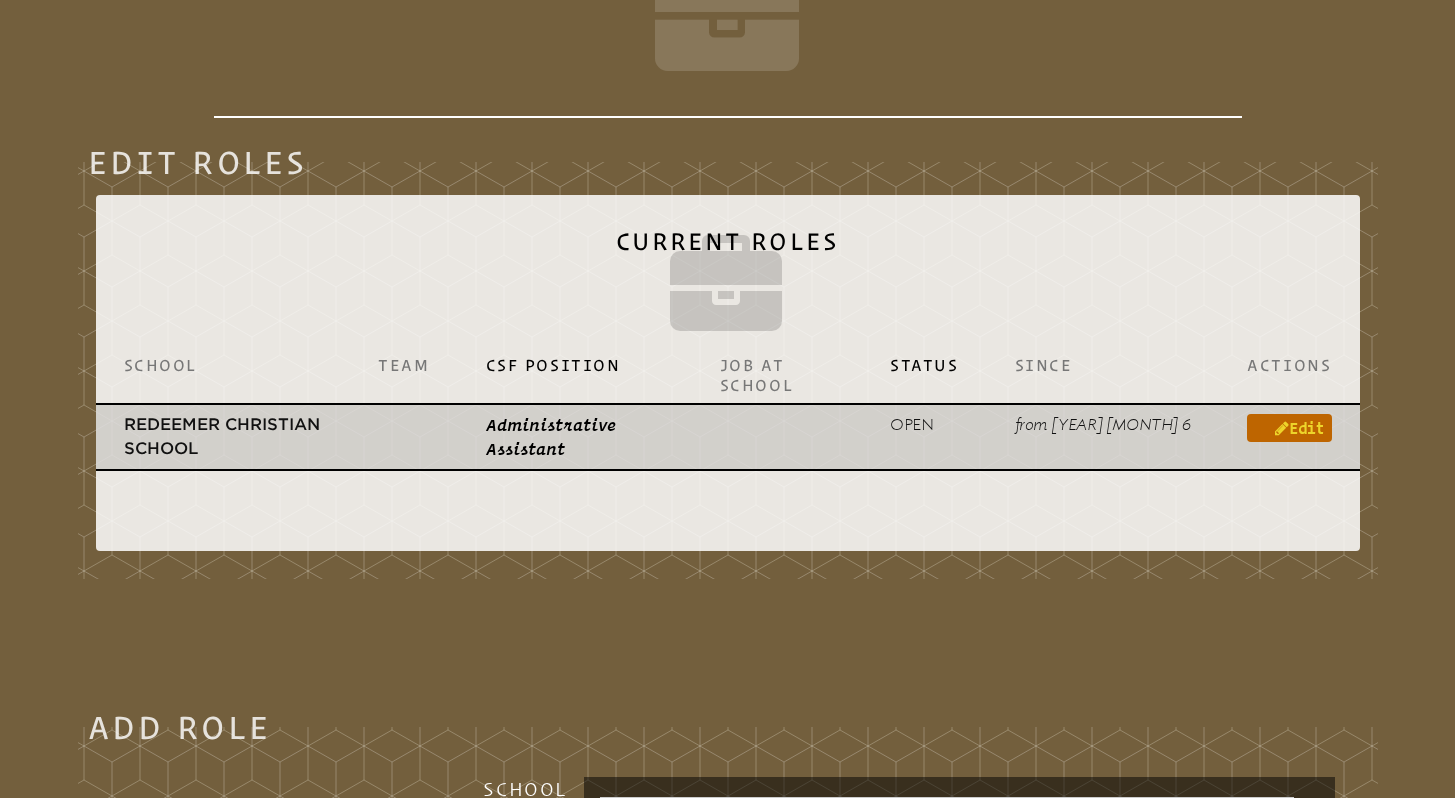 click at bounding box center (1282, 428) 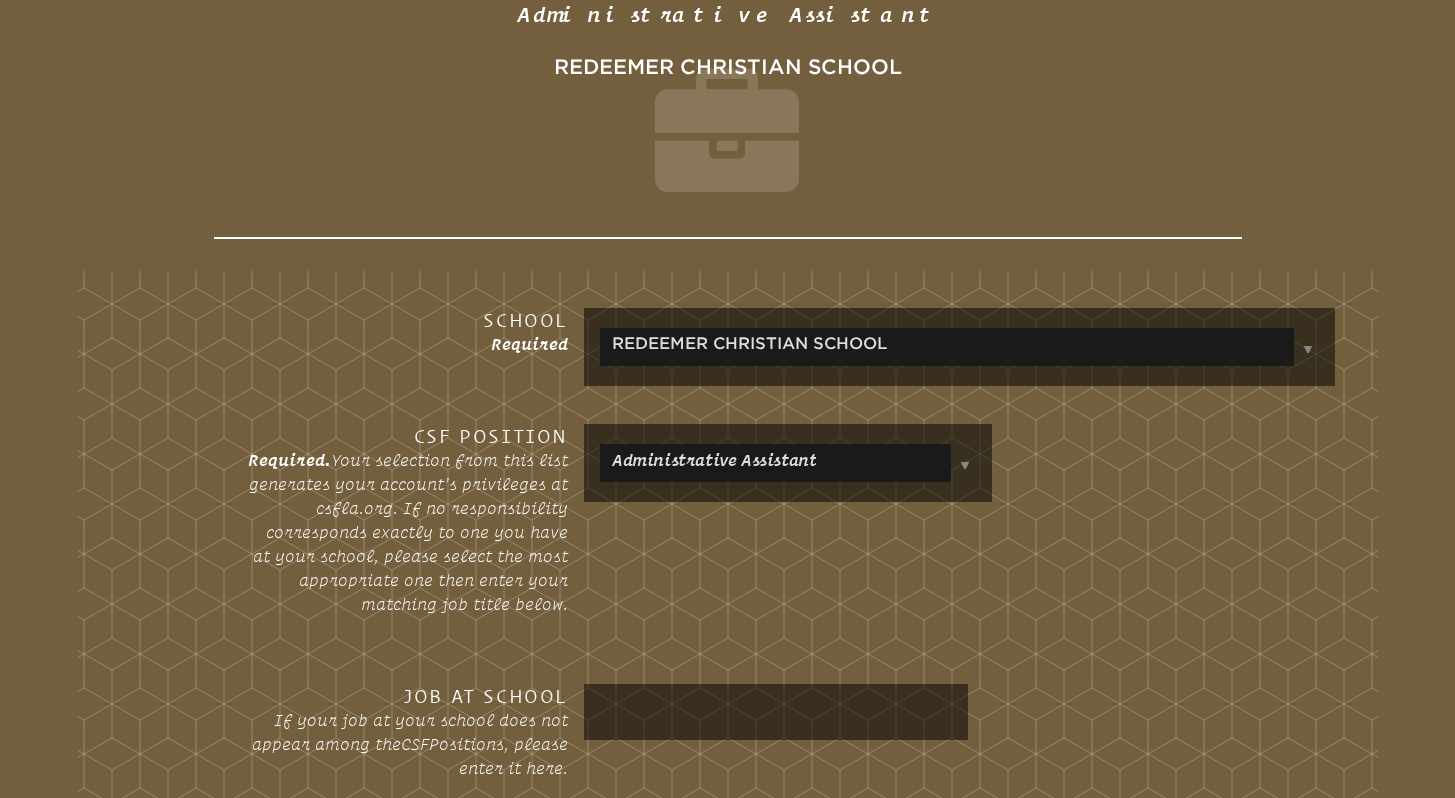 scroll, scrollTop: 474, scrollLeft: 0, axis: vertical 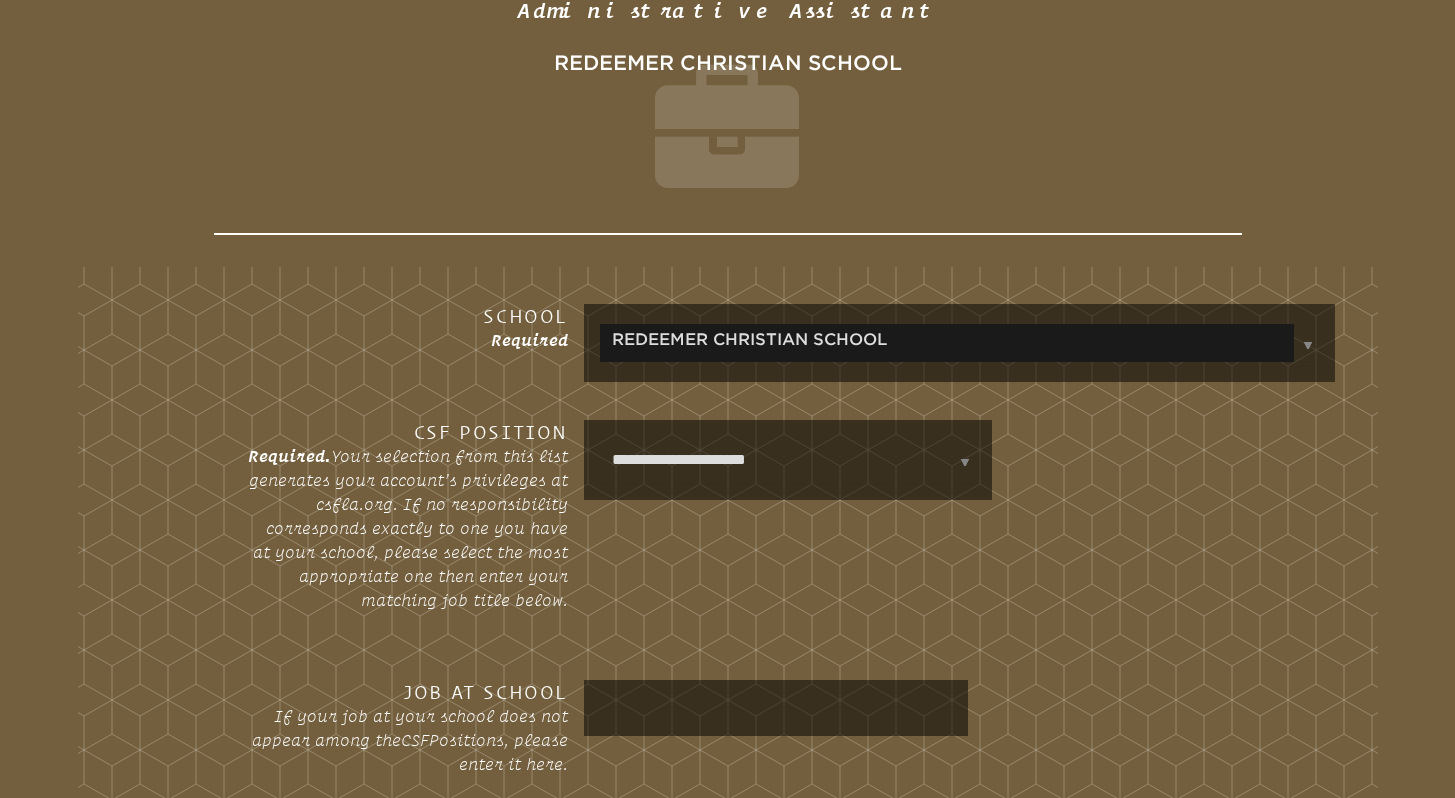 type on "**********" 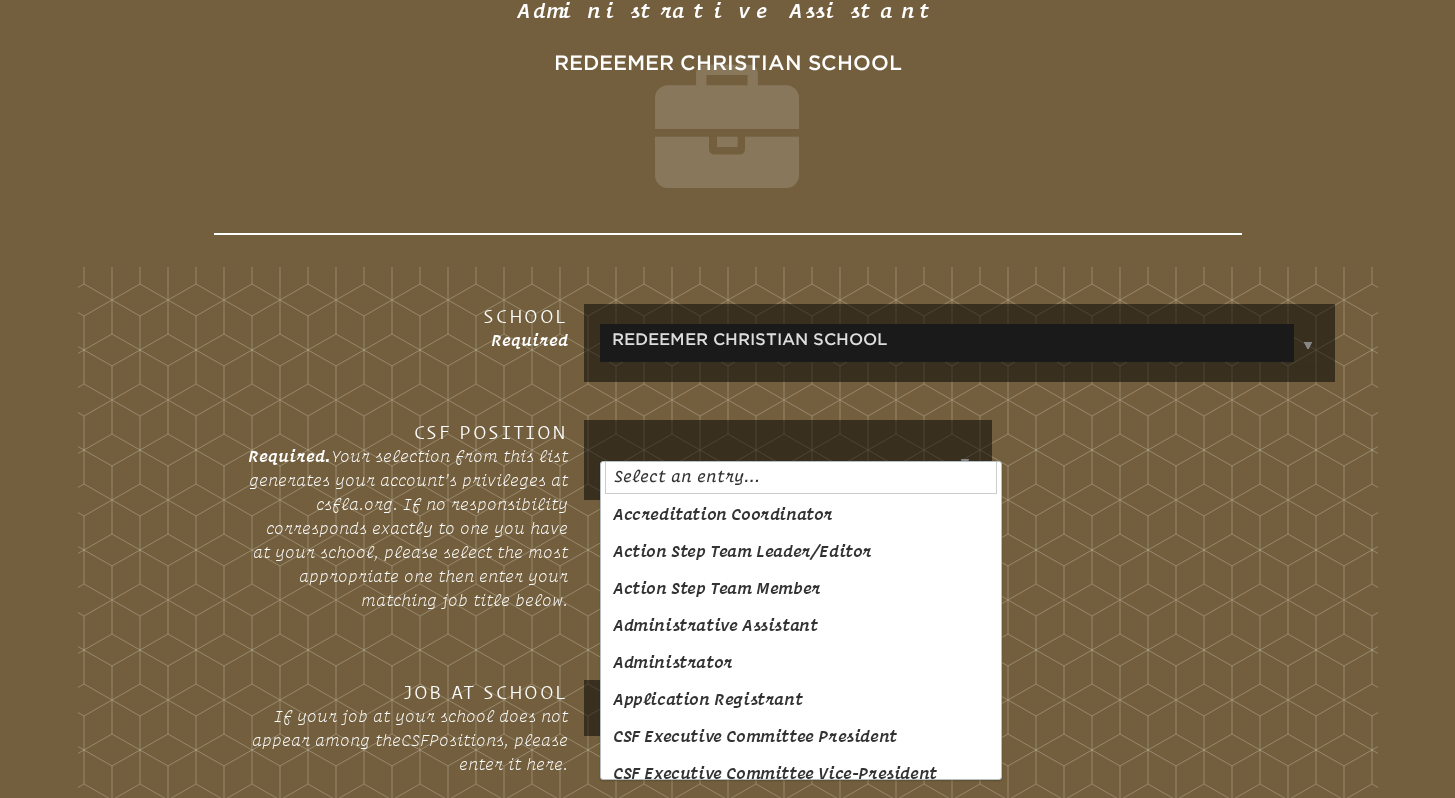 scroll, scrollTop: 0, scrollLeft: 0, axis: both 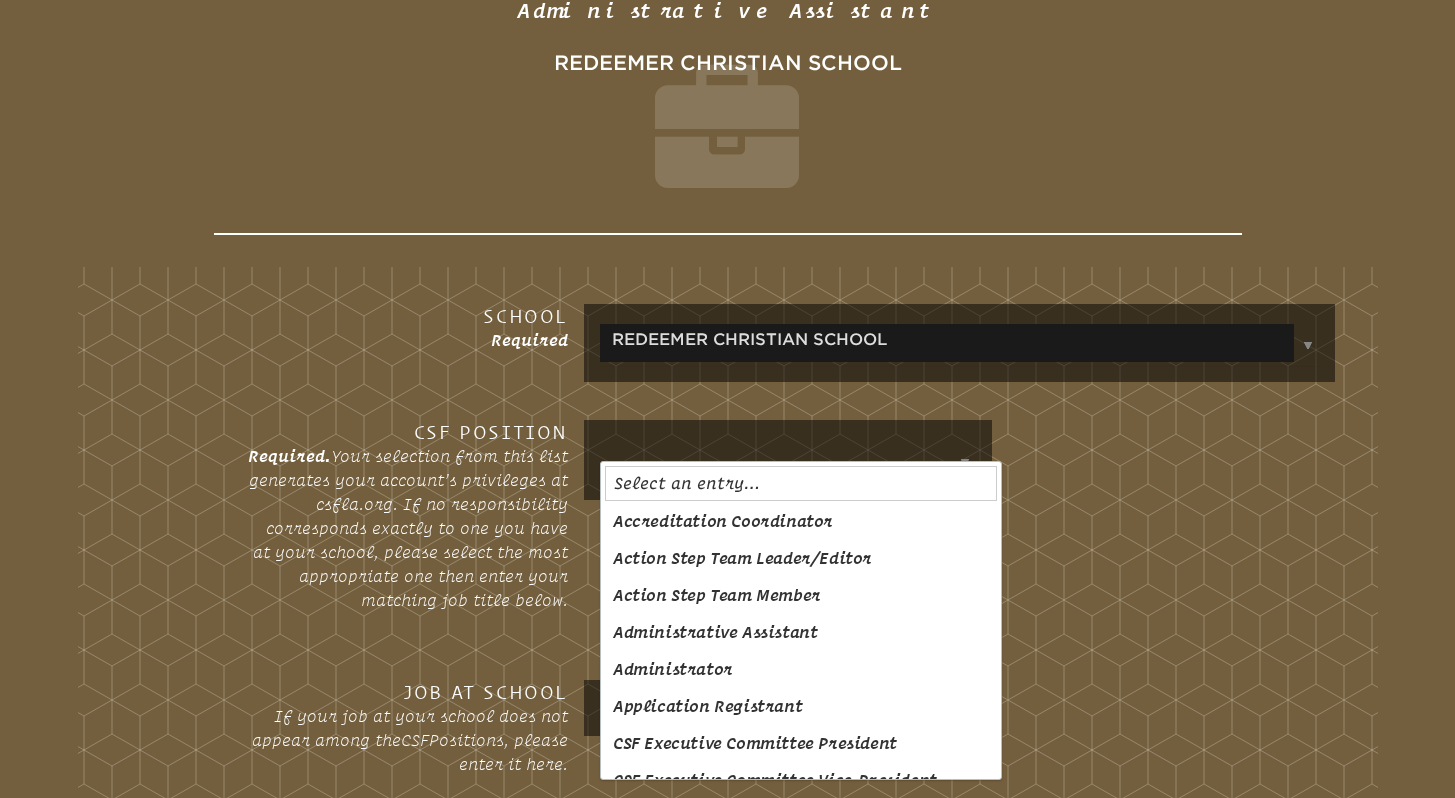 click on "Find a School
Key
Name
City
1 Bethany Christian School    Fort Lauderdale 33316 2 Bradenton Christian School    2   Main Campus Bradenton 34209 3 Preschool Bradenton 34209 4 Cambridge Christian School    5    1 Tampa 33614 5 Christ Church Academy     1 Vero Beach 32960 6 Christ Church Academy Vero Beach 32960 7 Church By the Sea School    Fort Lauderdale 33316 8 Cornerstone Academy    Cornerstone Academy: Gainesville 32606 9 Dunnellon Christian Academy    Dunnellon 34431 10 First Presbyterian Church of Orlando Weekday School    Orlando 32801 11 Geneva Classical Academy    Geneva Classical Academy: undefined Lakeland 33803 12 Grace Christian School of Ocala    Ocala 34480 13 Granada Presbyterian Day School    Granada Day School Miami 33134 14 Impact Christian Academy    32225 15" at bounding box center [727, 846] 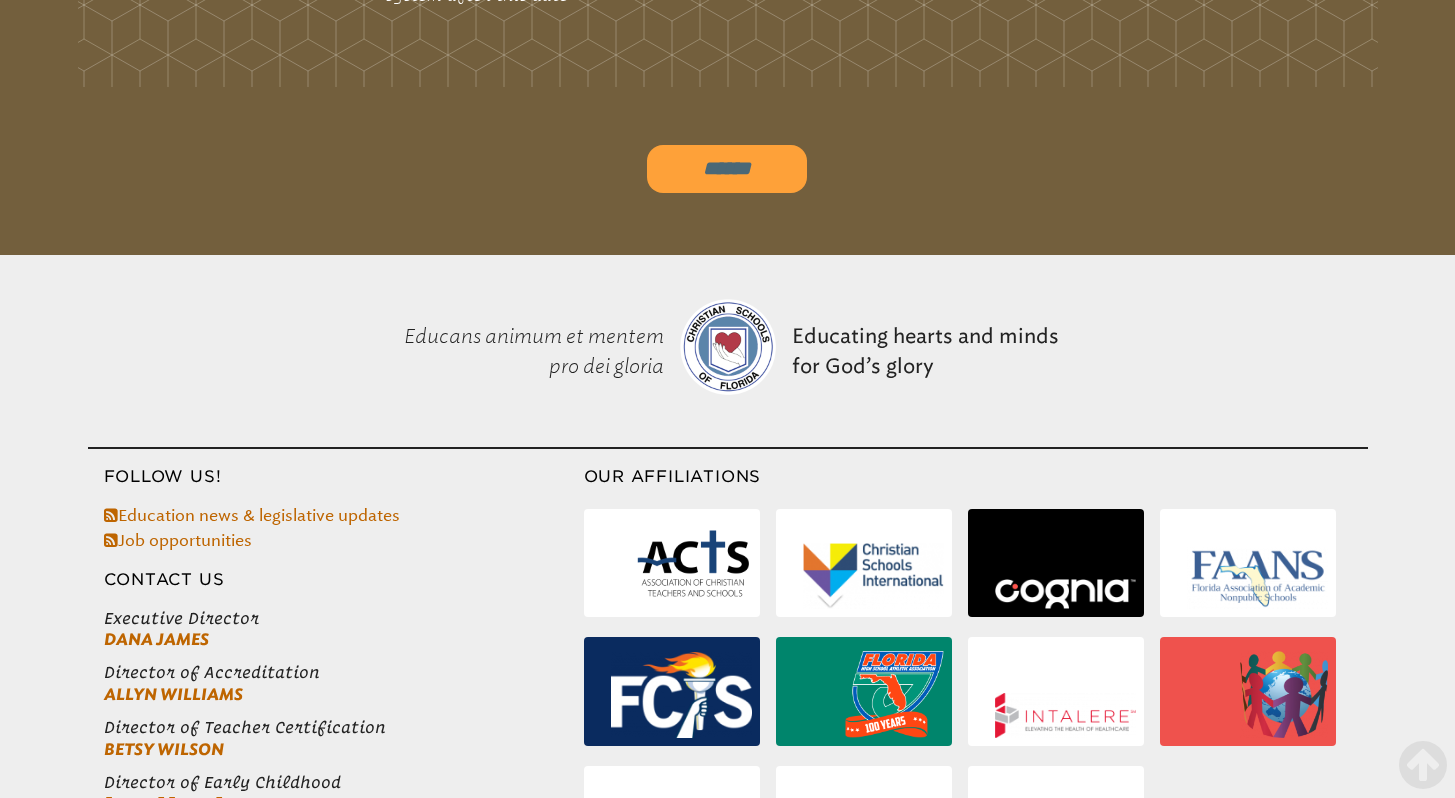 scroll, scrollTop: 1821, scrollLeft: 0, axis: vertical 